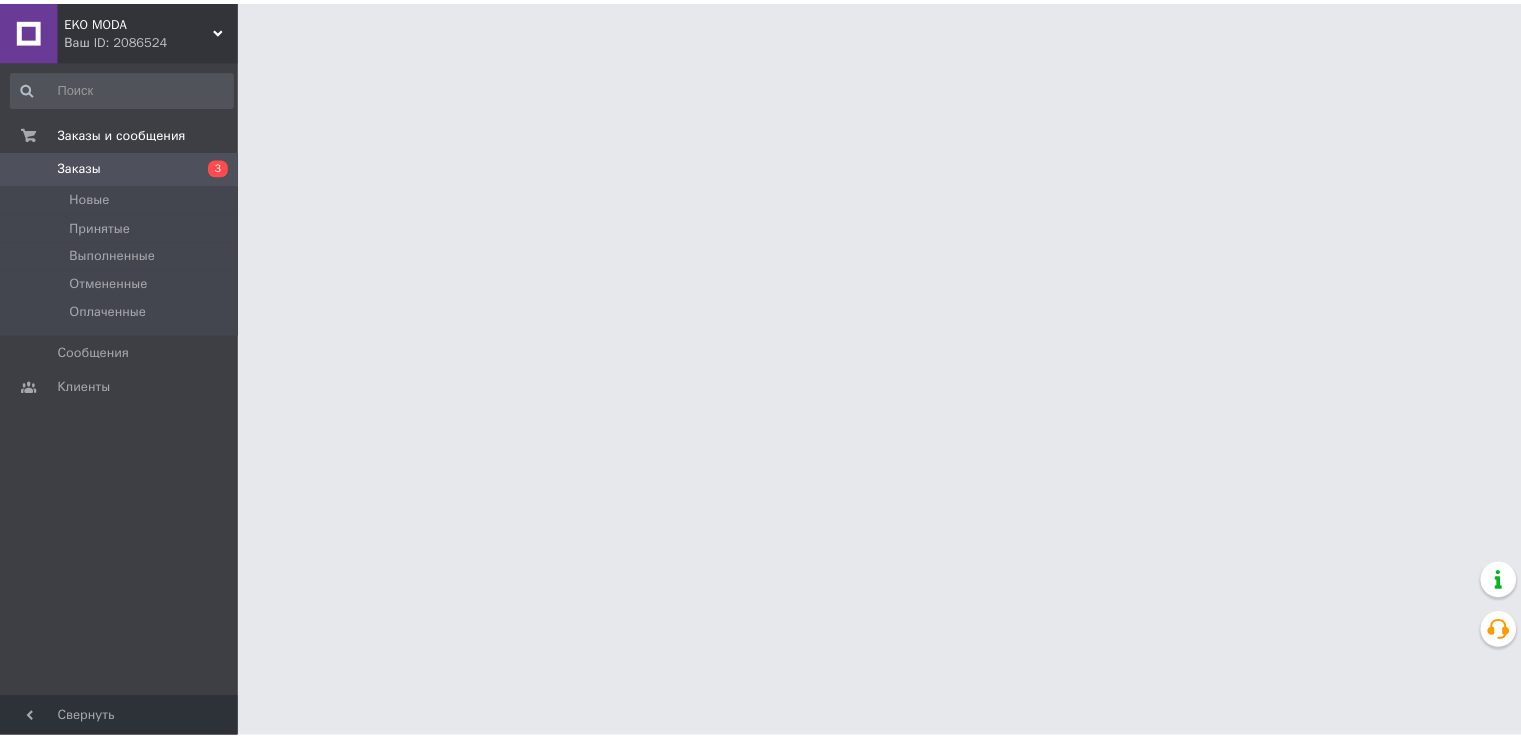 scroll, scrollTop: 0, scrollLeft: 0, axis: both 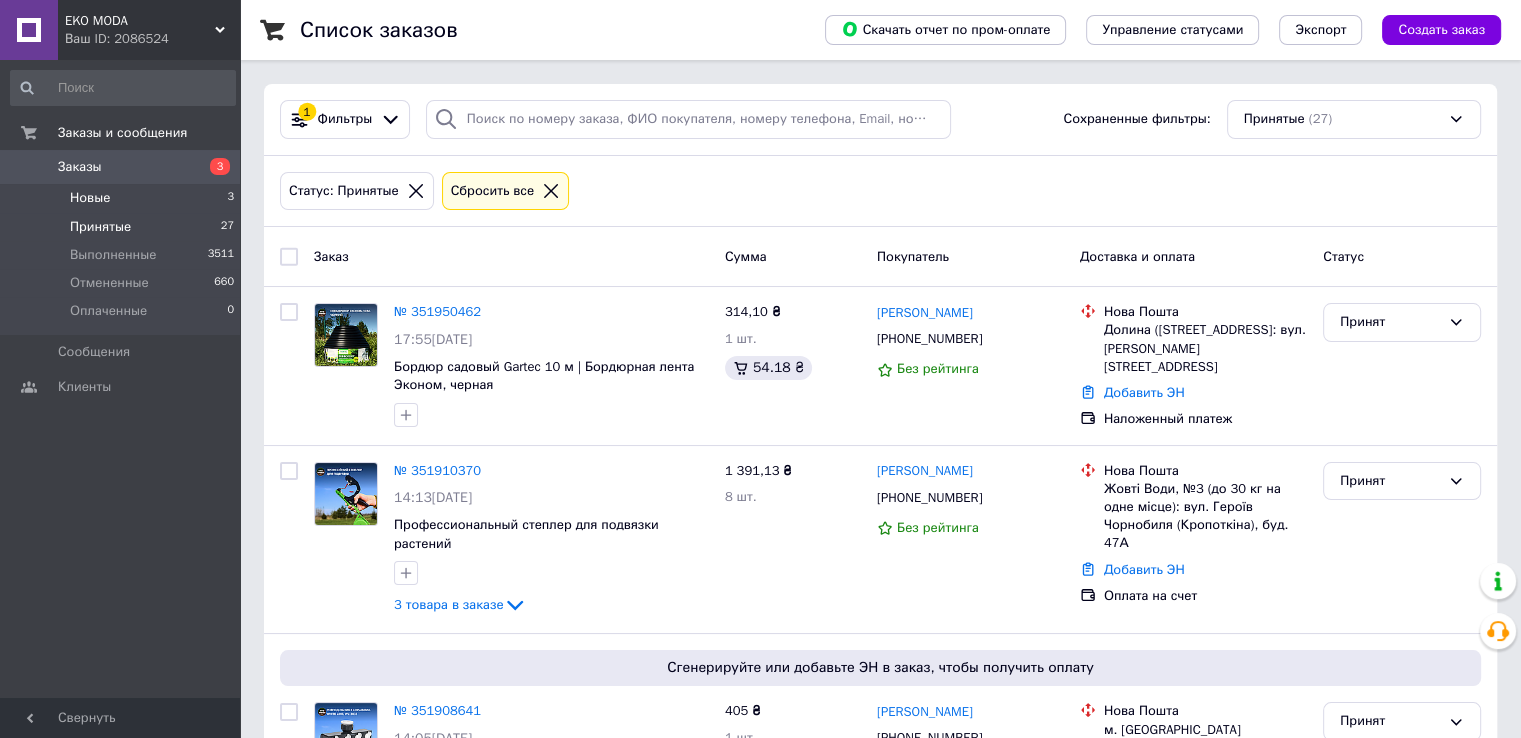click on "Новые" at bounding box center [90, 198] 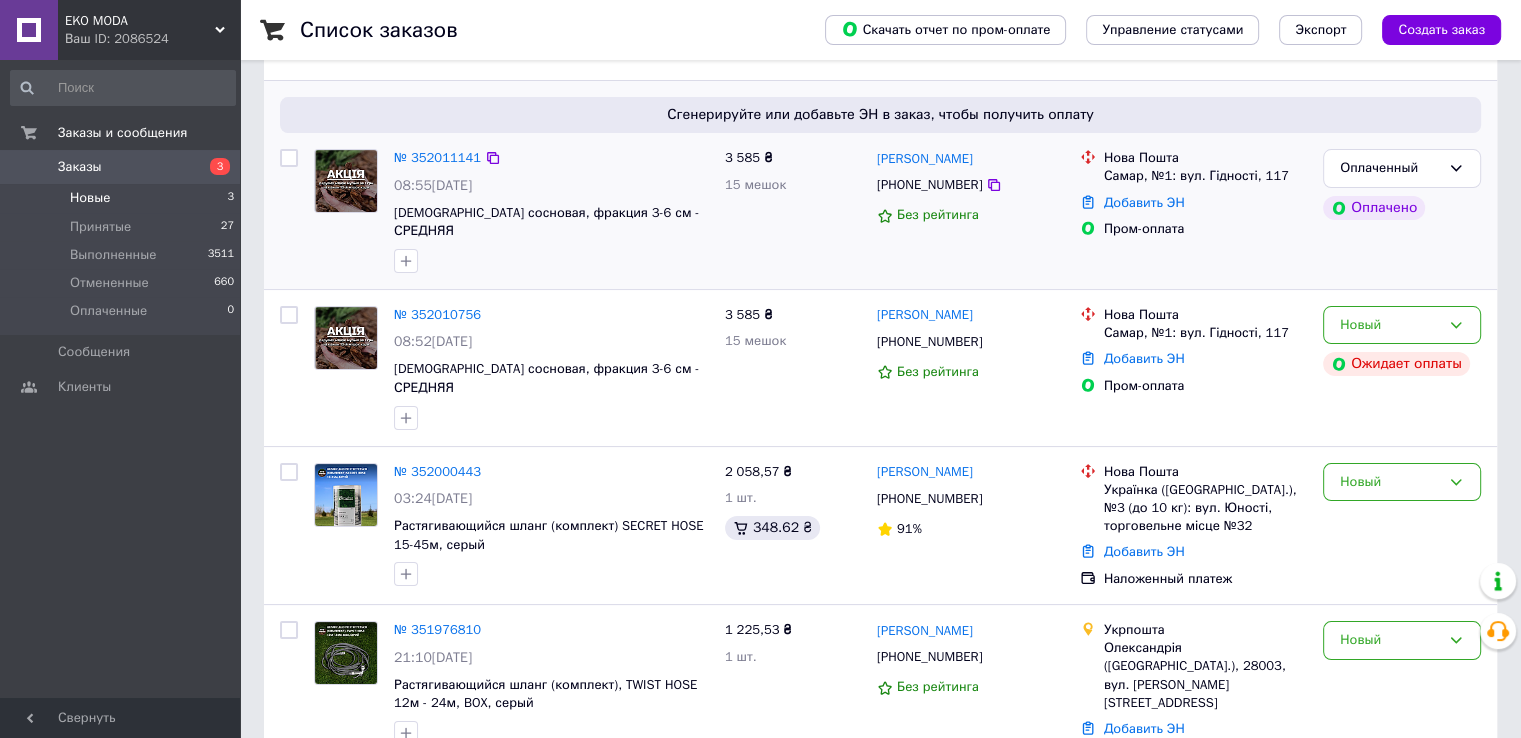 scroll, scrollTop: 214, scrollLeft: 0, axis: vertical 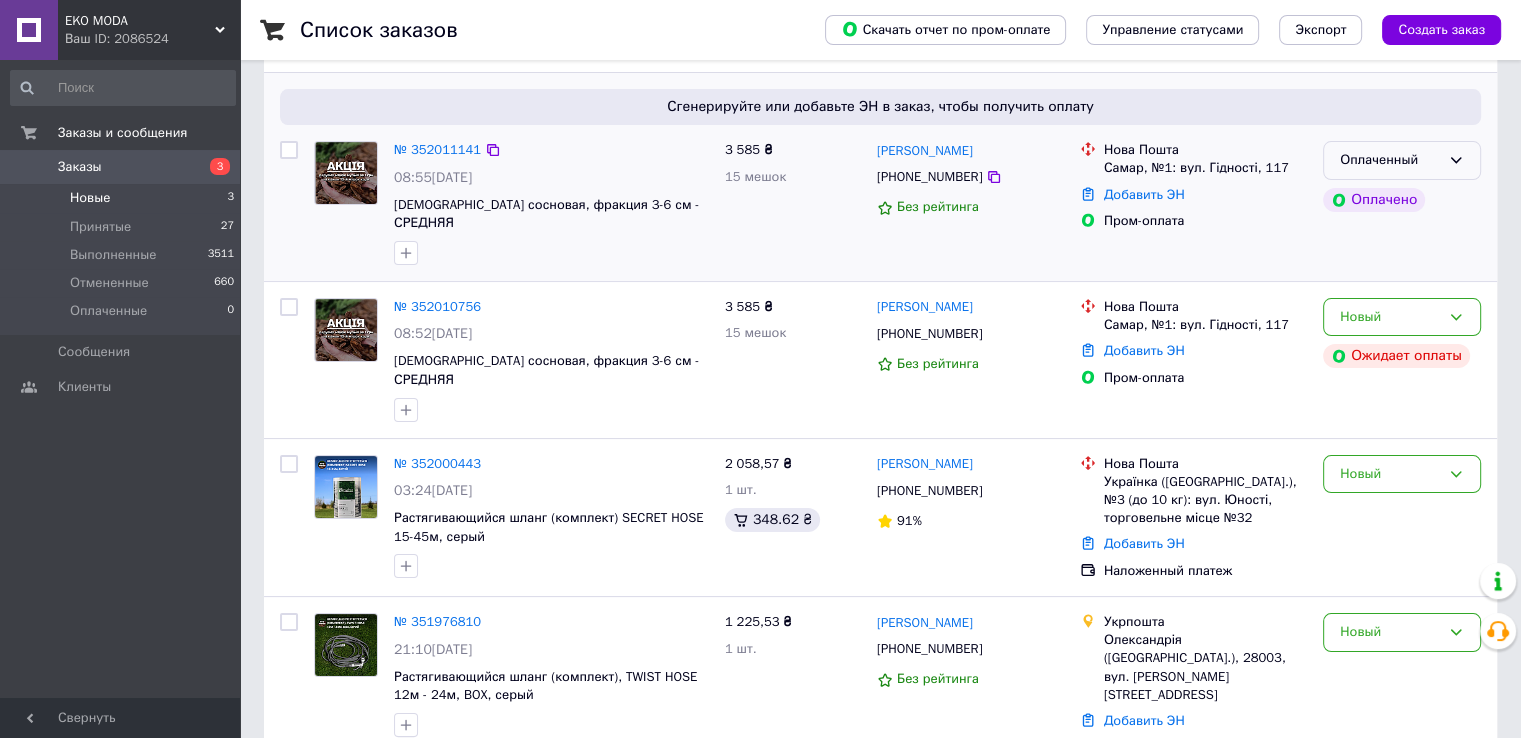 click 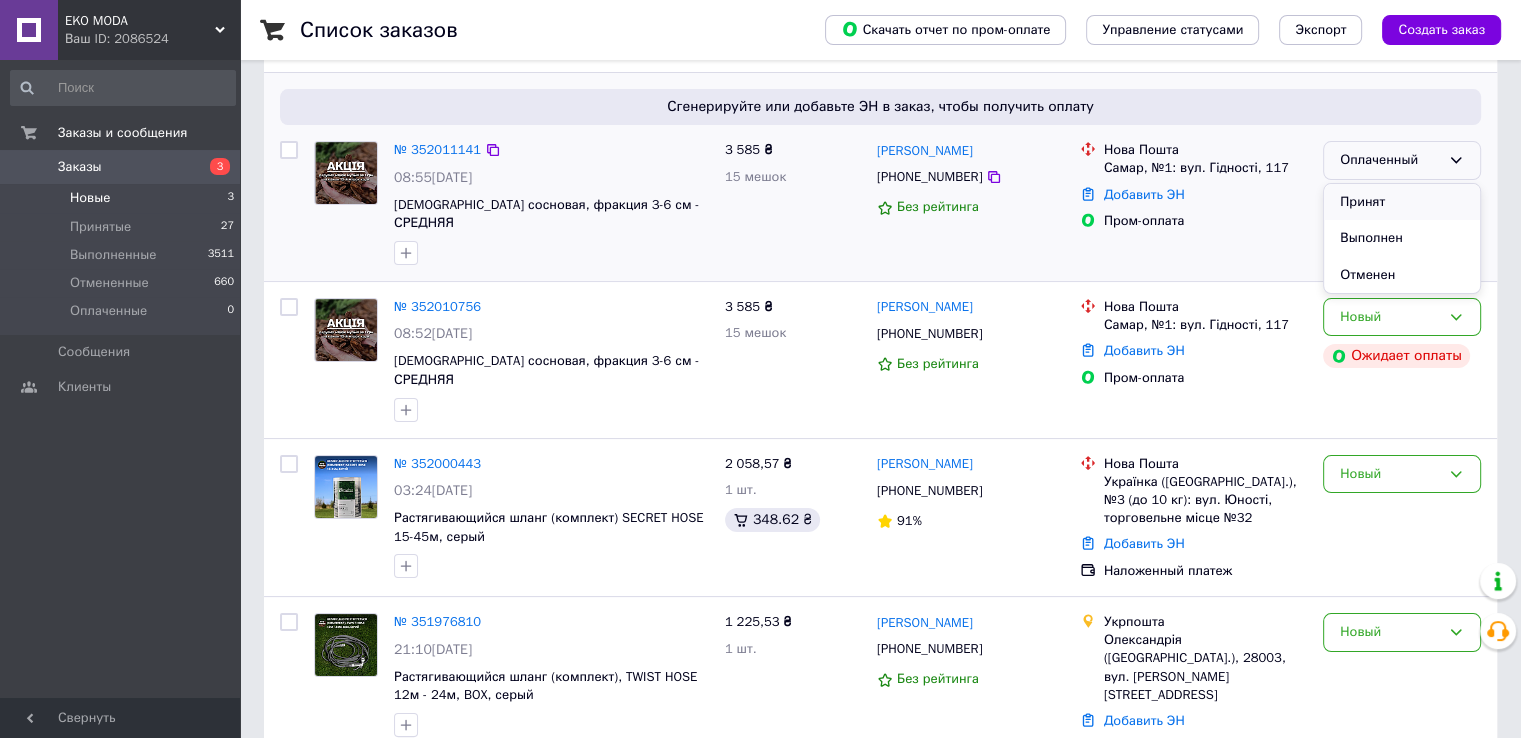 click on "Принят" at bounding box center [1402, 202] 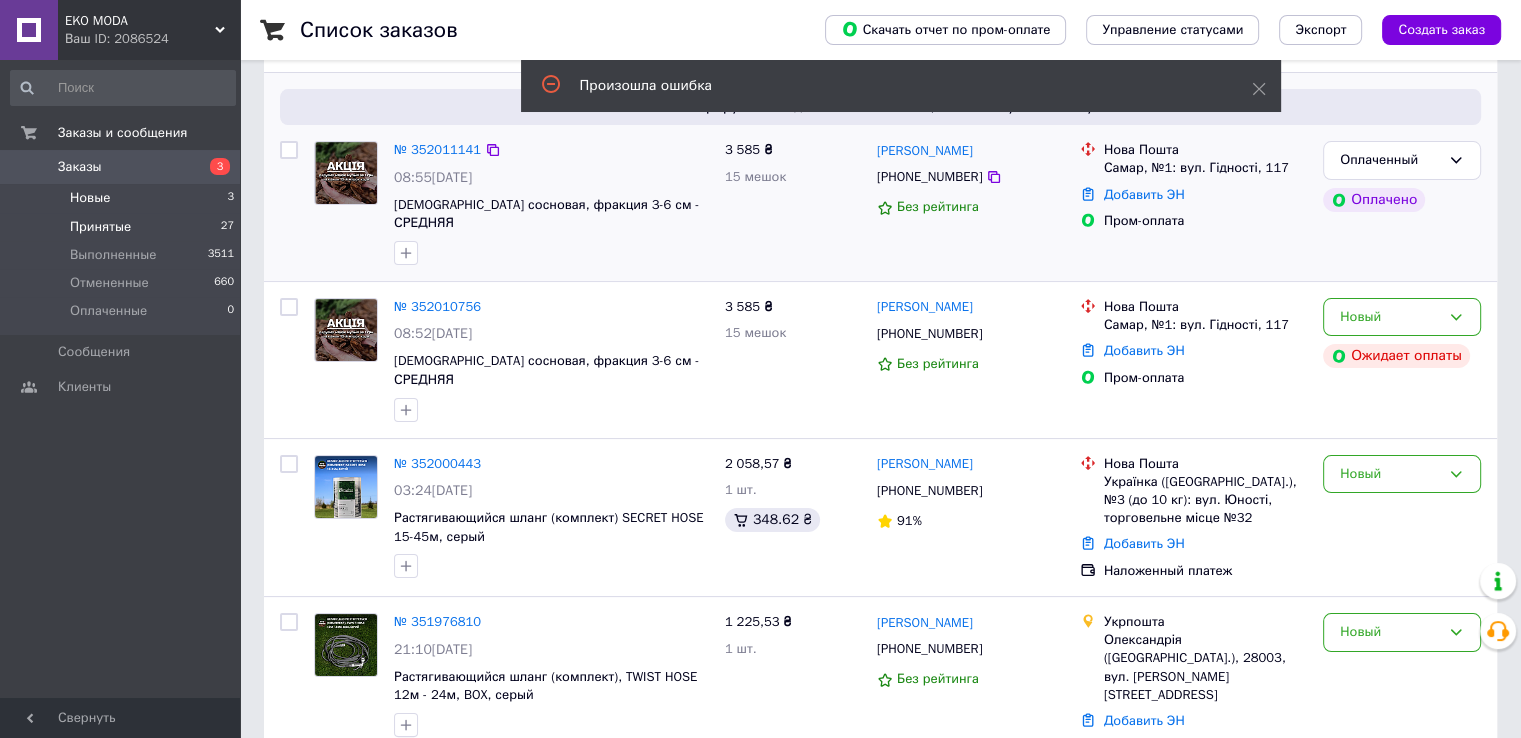 click on "Принятые" at bounding box center [100, 227] 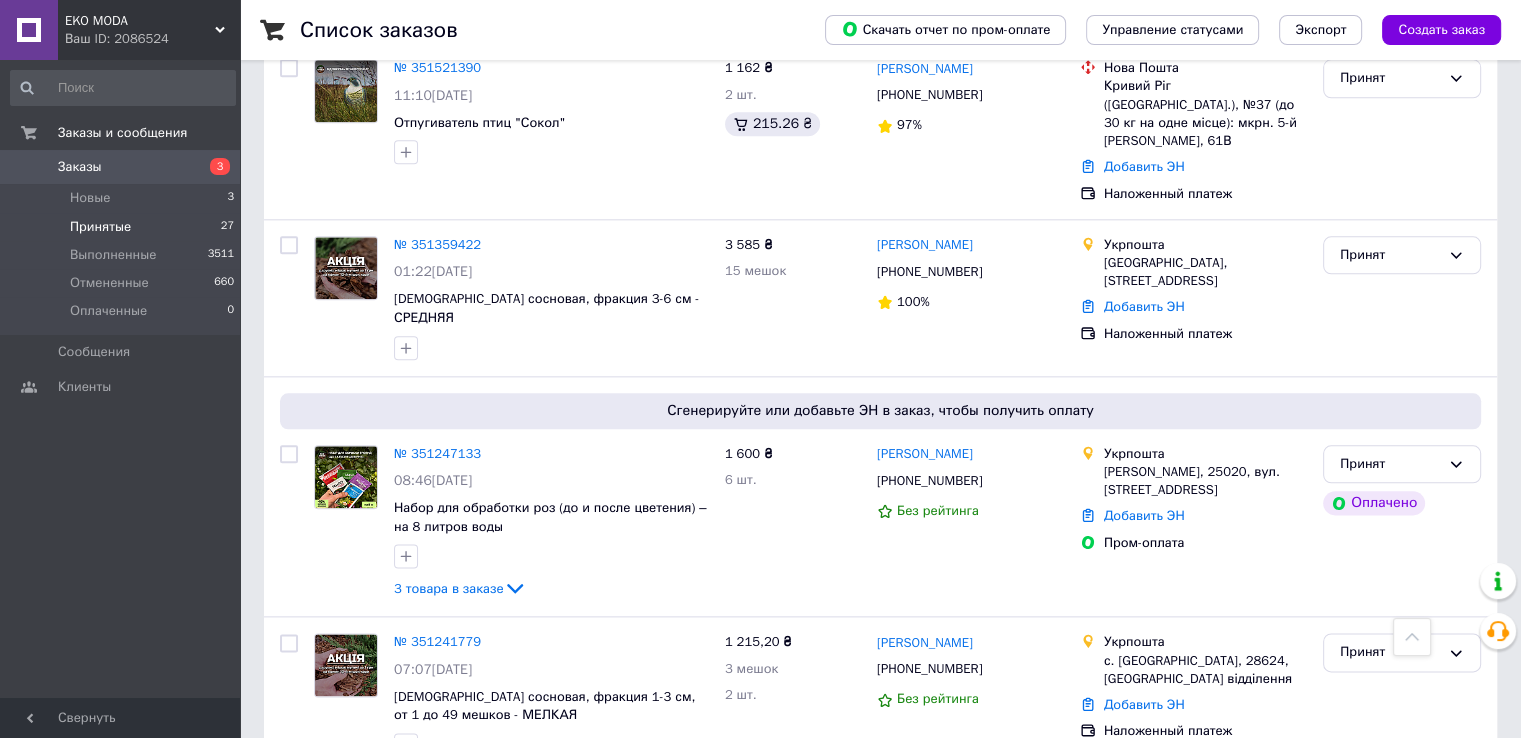 scroll, scrollTop: 2252, scrollLeft: 0, axis: vertical 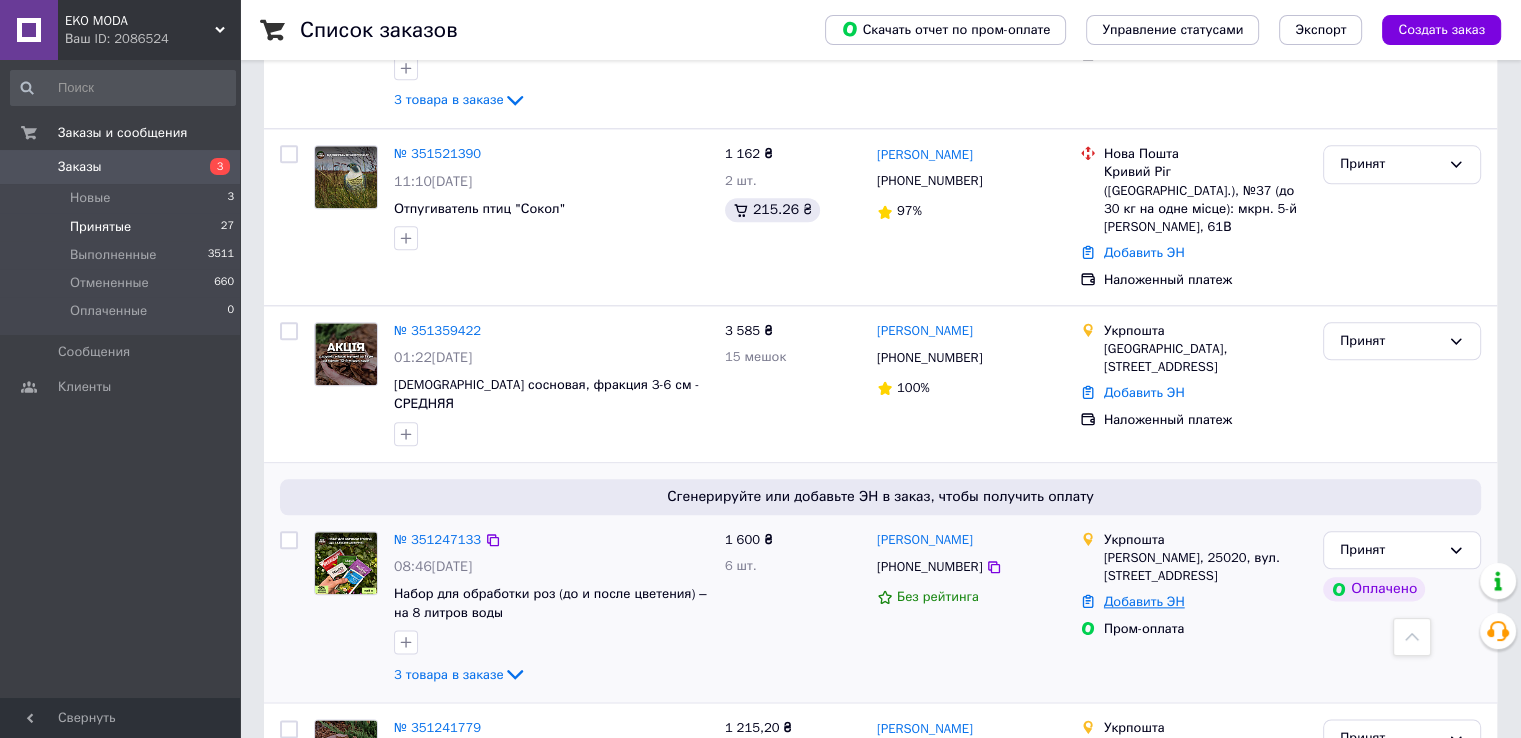 click on "Добавить ЭН" at bounding box center [1144, 601] 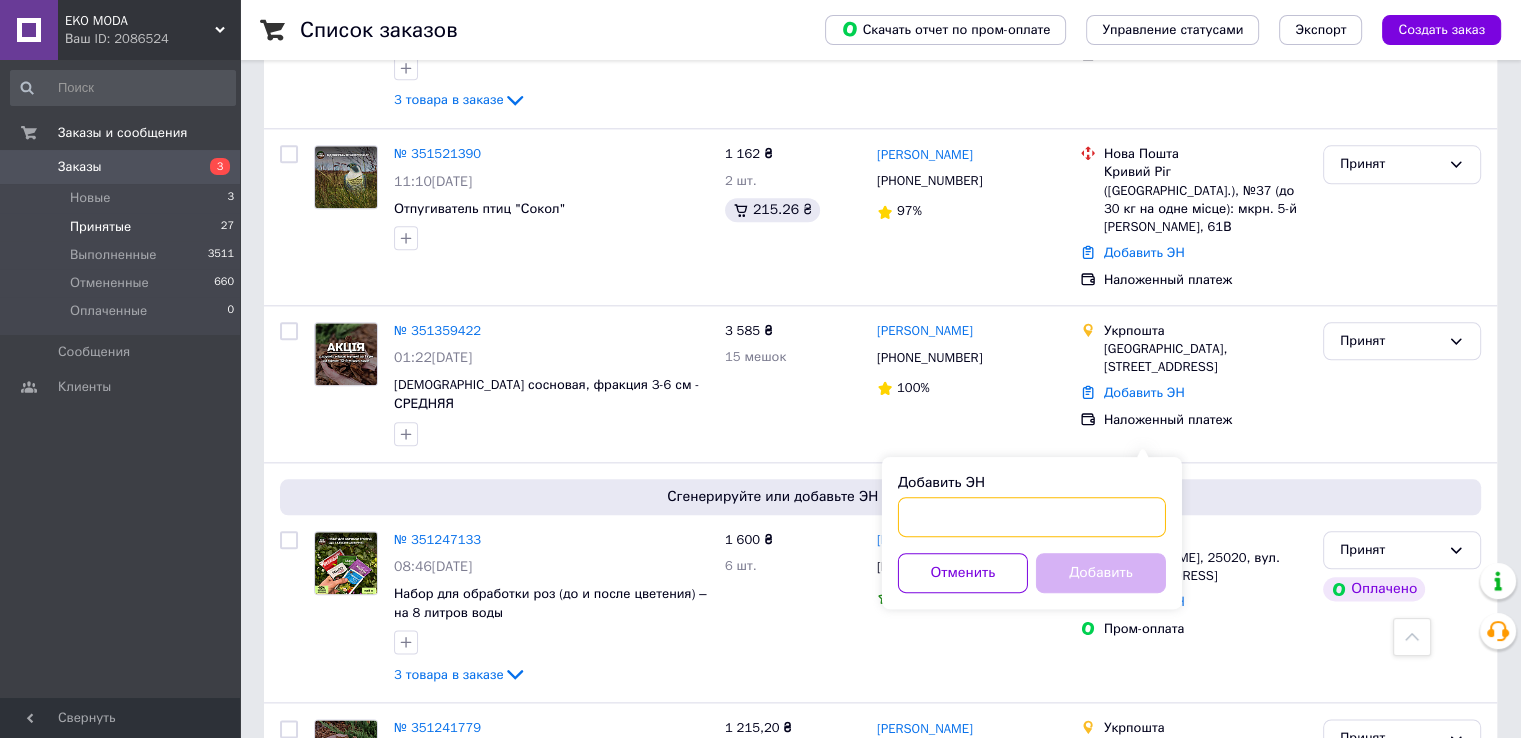 paste on "0503763132945" 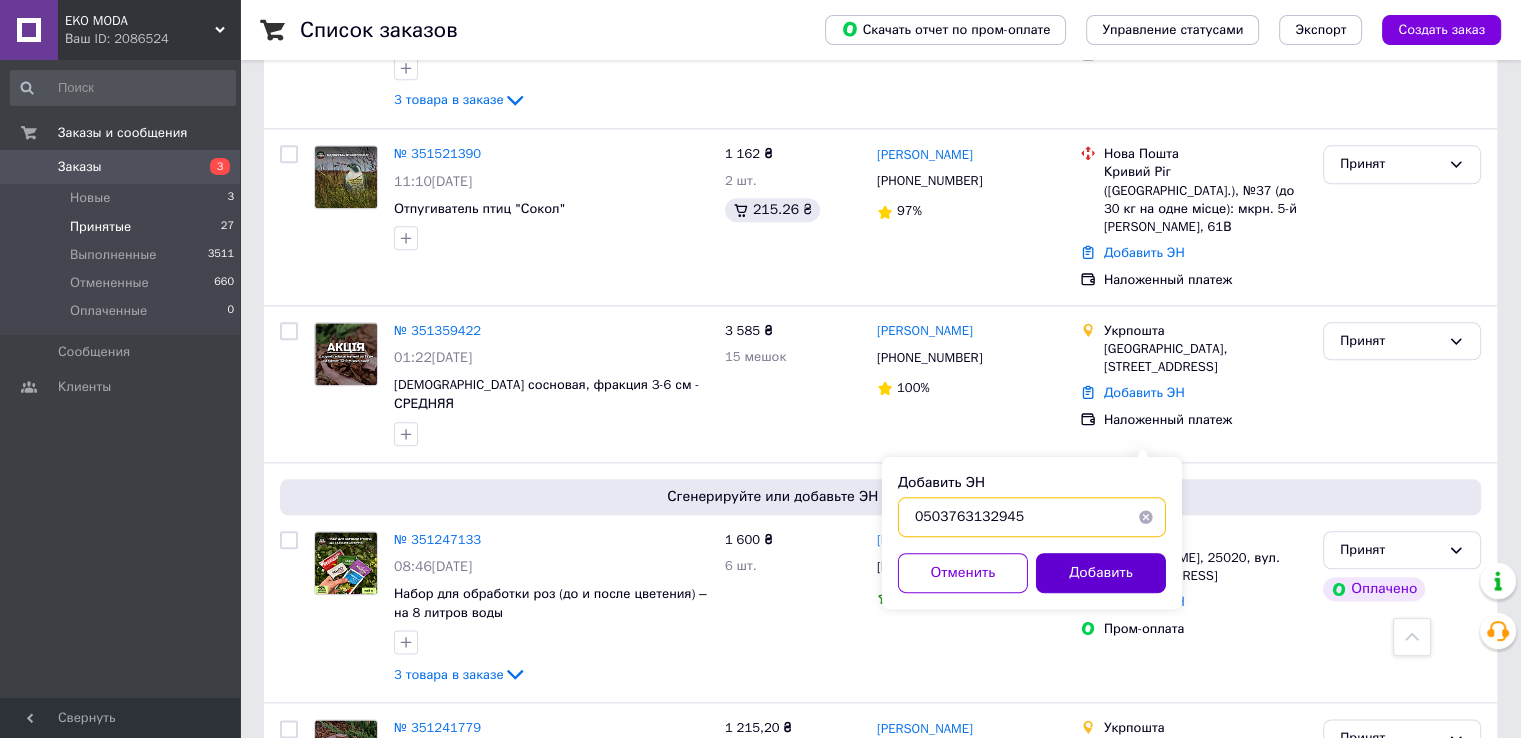 type on "0503763132945" 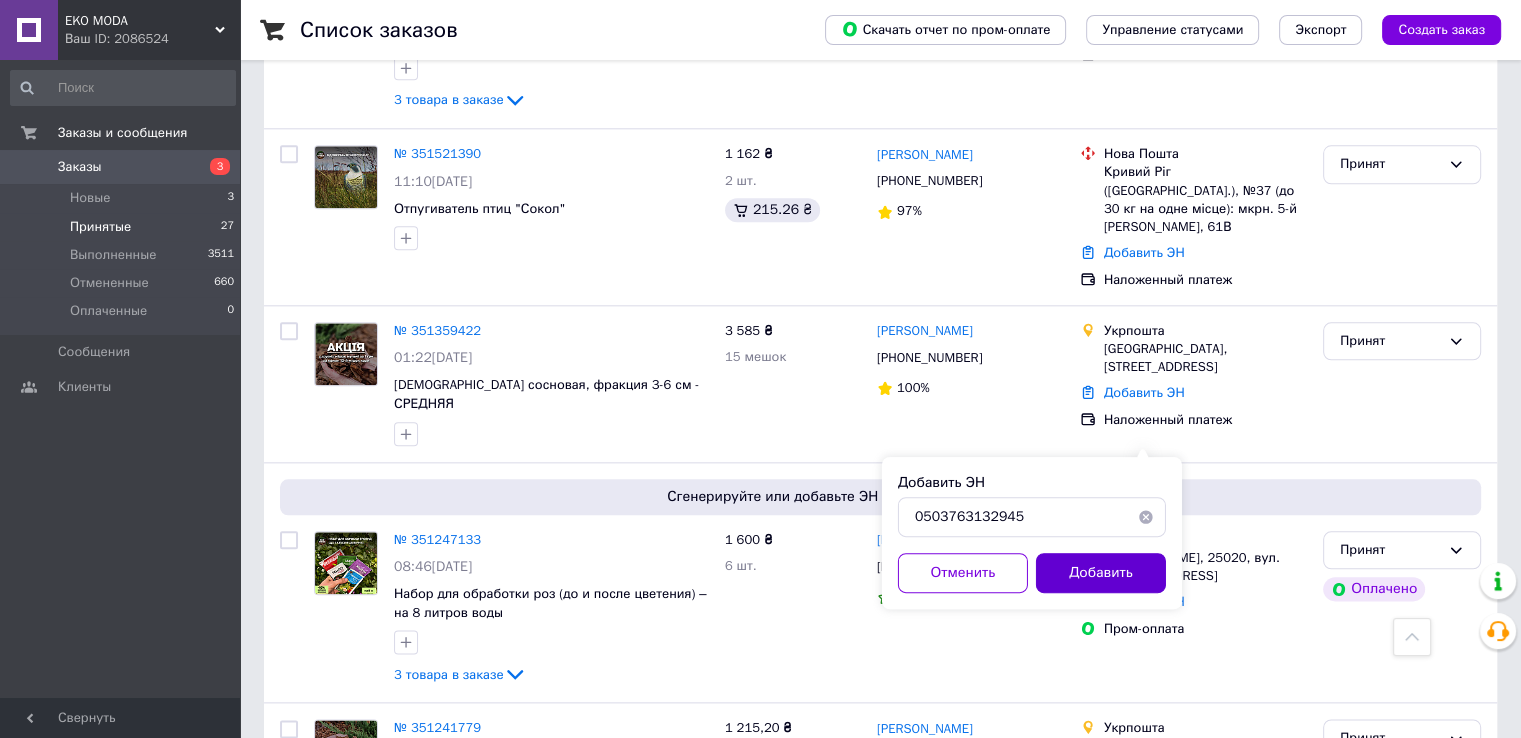 click on "Добавить" at bounding box center (1101, 573) 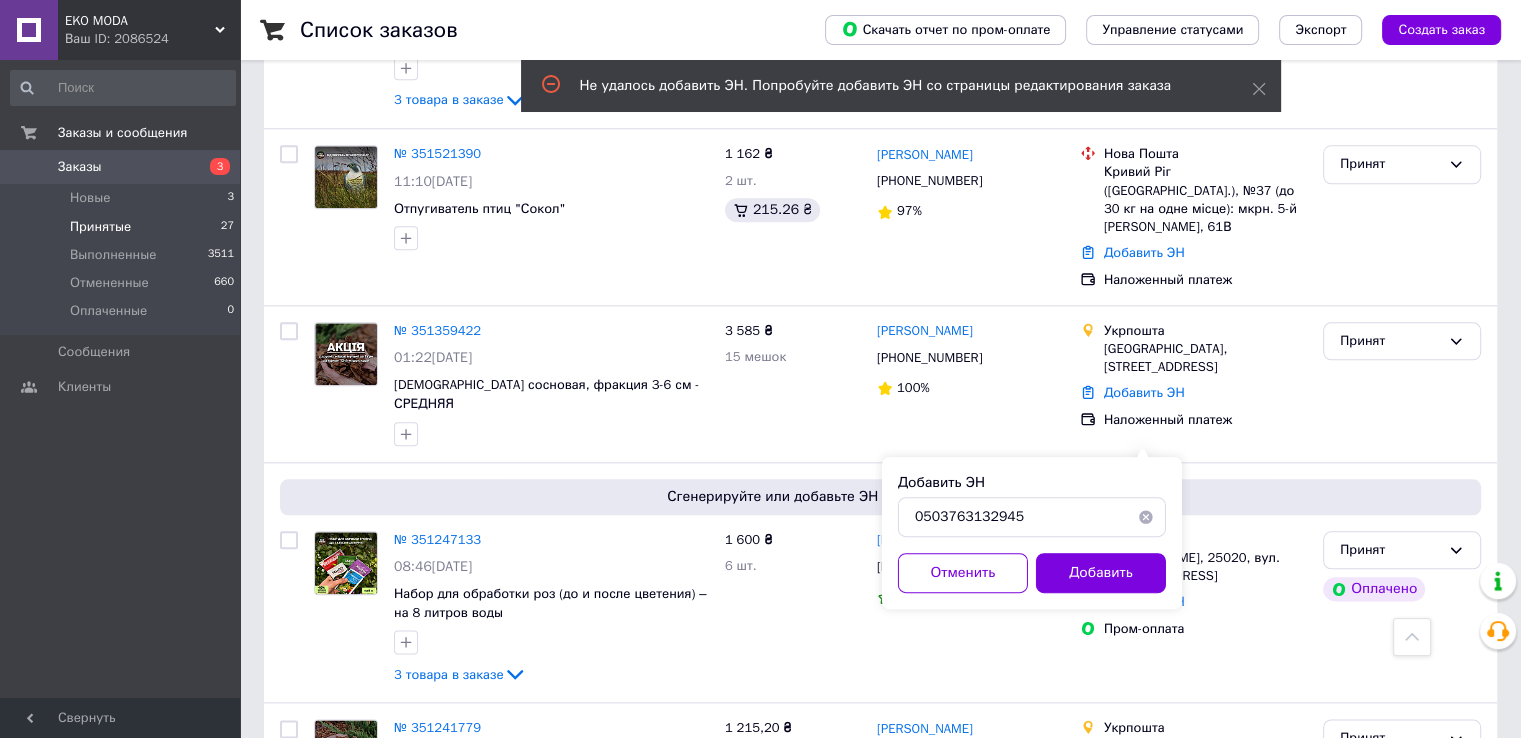 click at bounding box center [1146, 517] 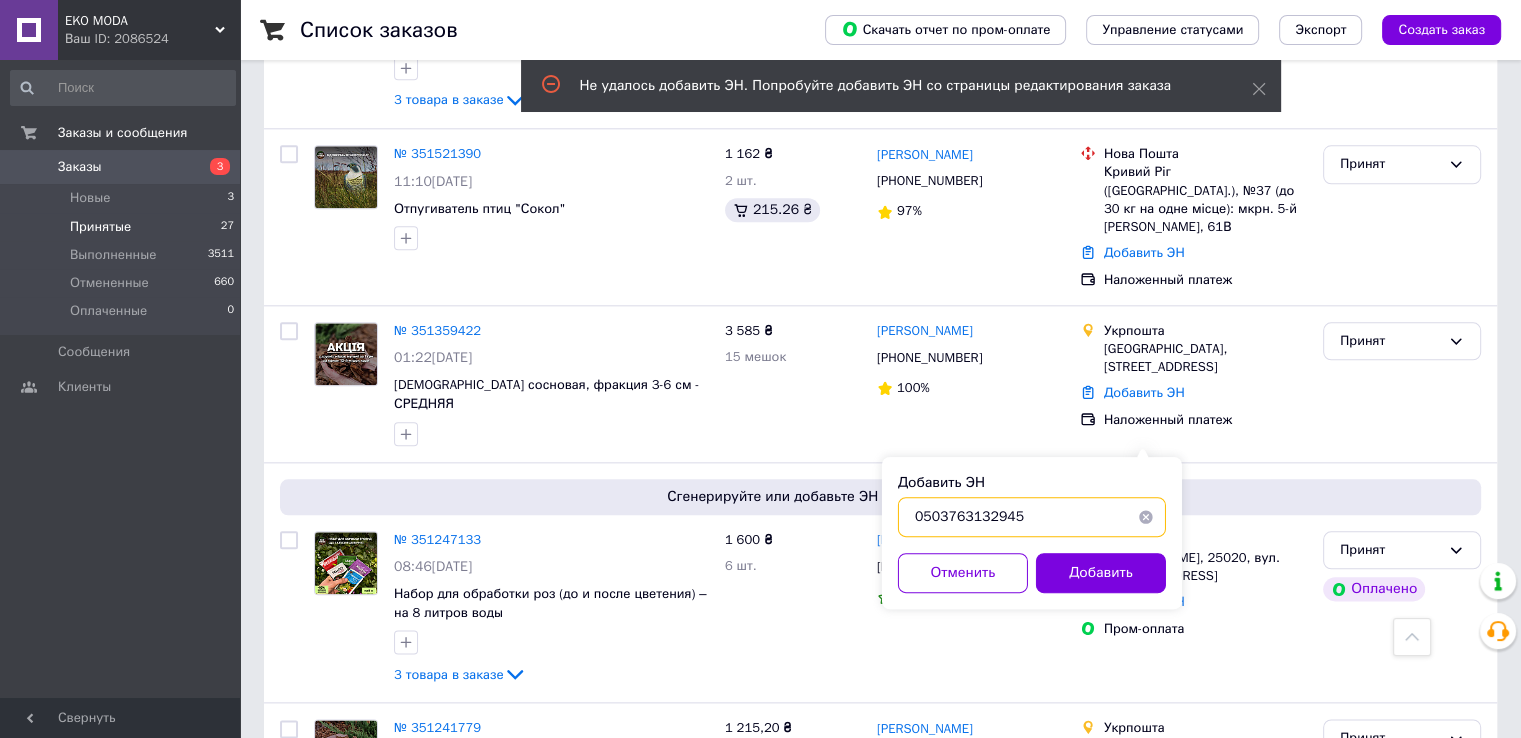type 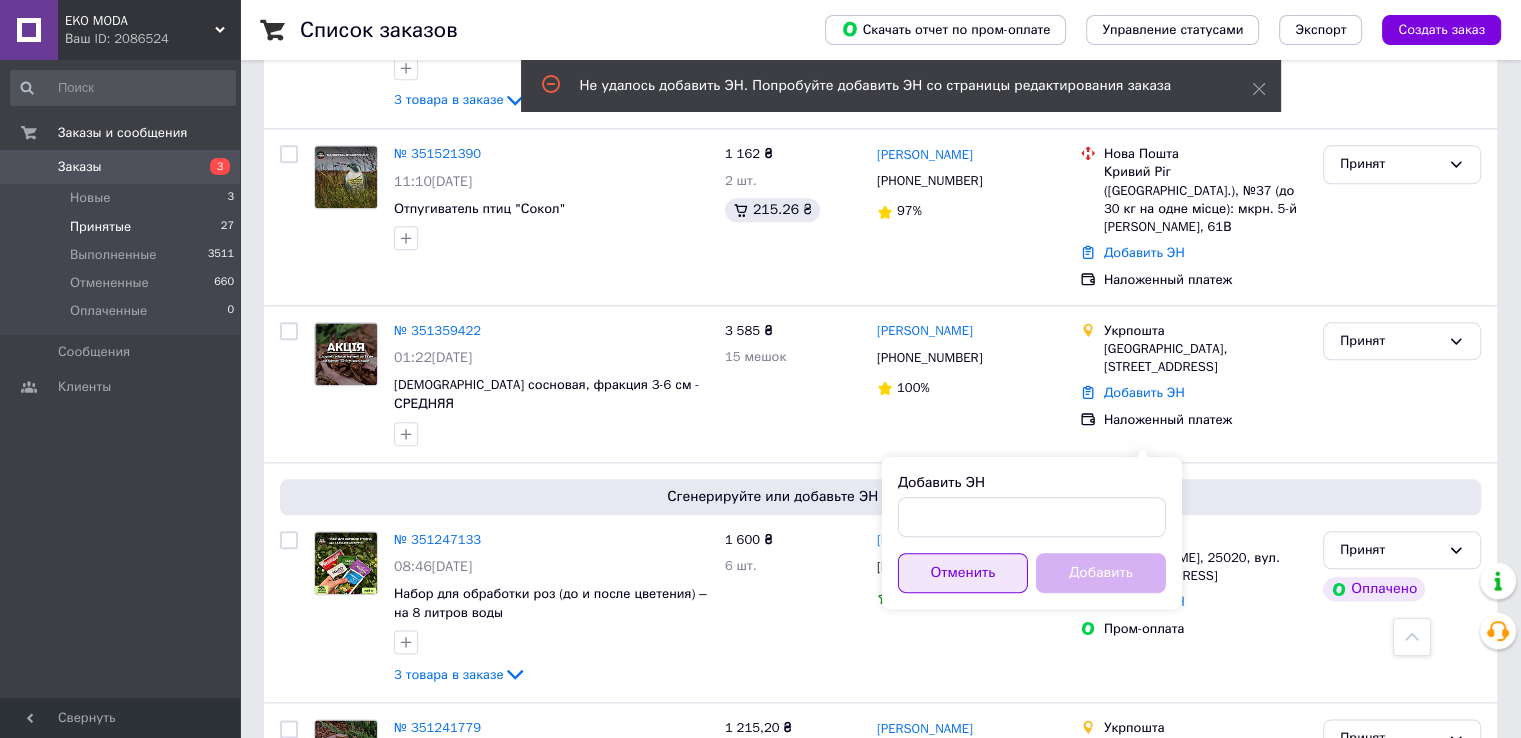 click on "Отменить" at bounding box center (963, 573) 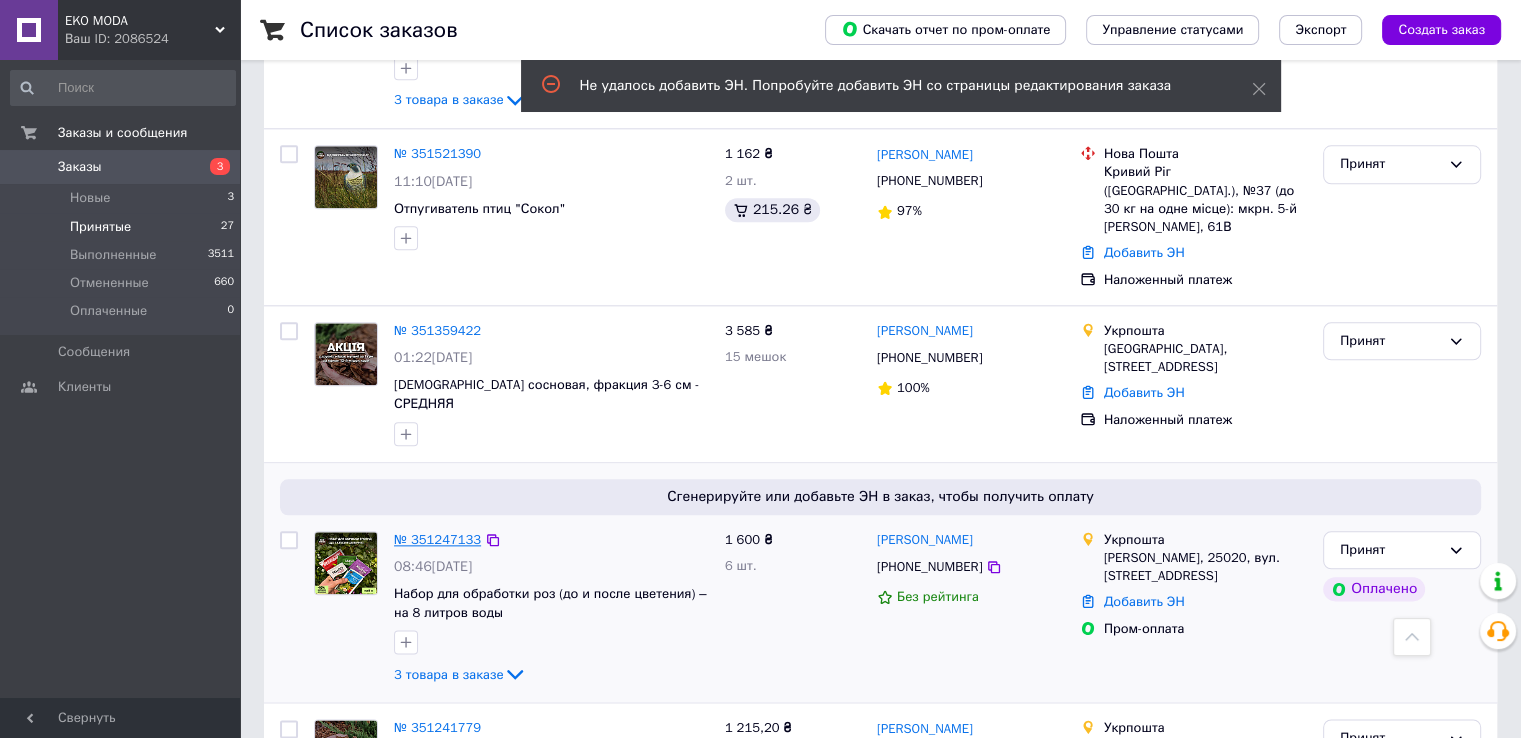 click on "№ 351247133" at bounding box center (437, 539) 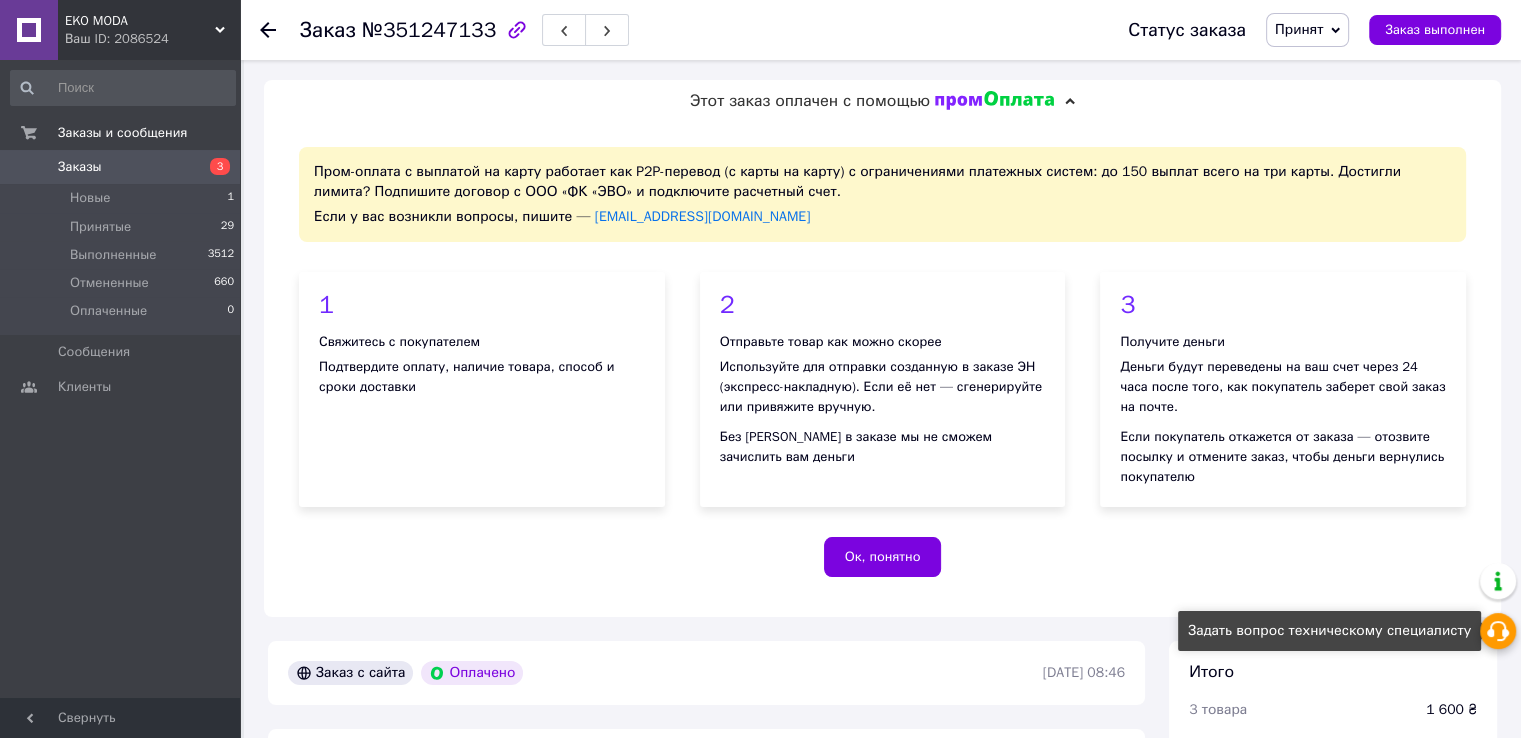 click 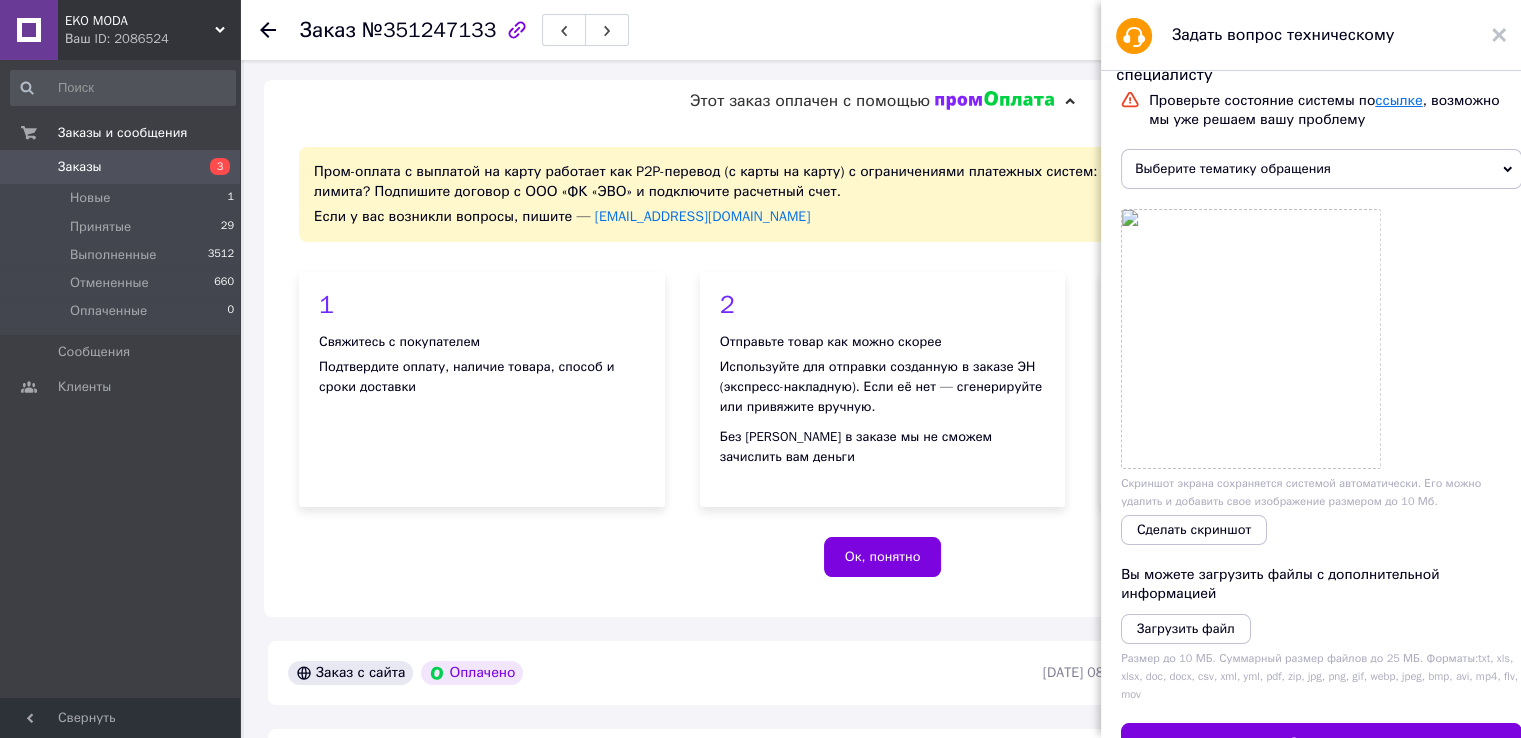 click on "ссылке" at bounding box center [1398, 100] 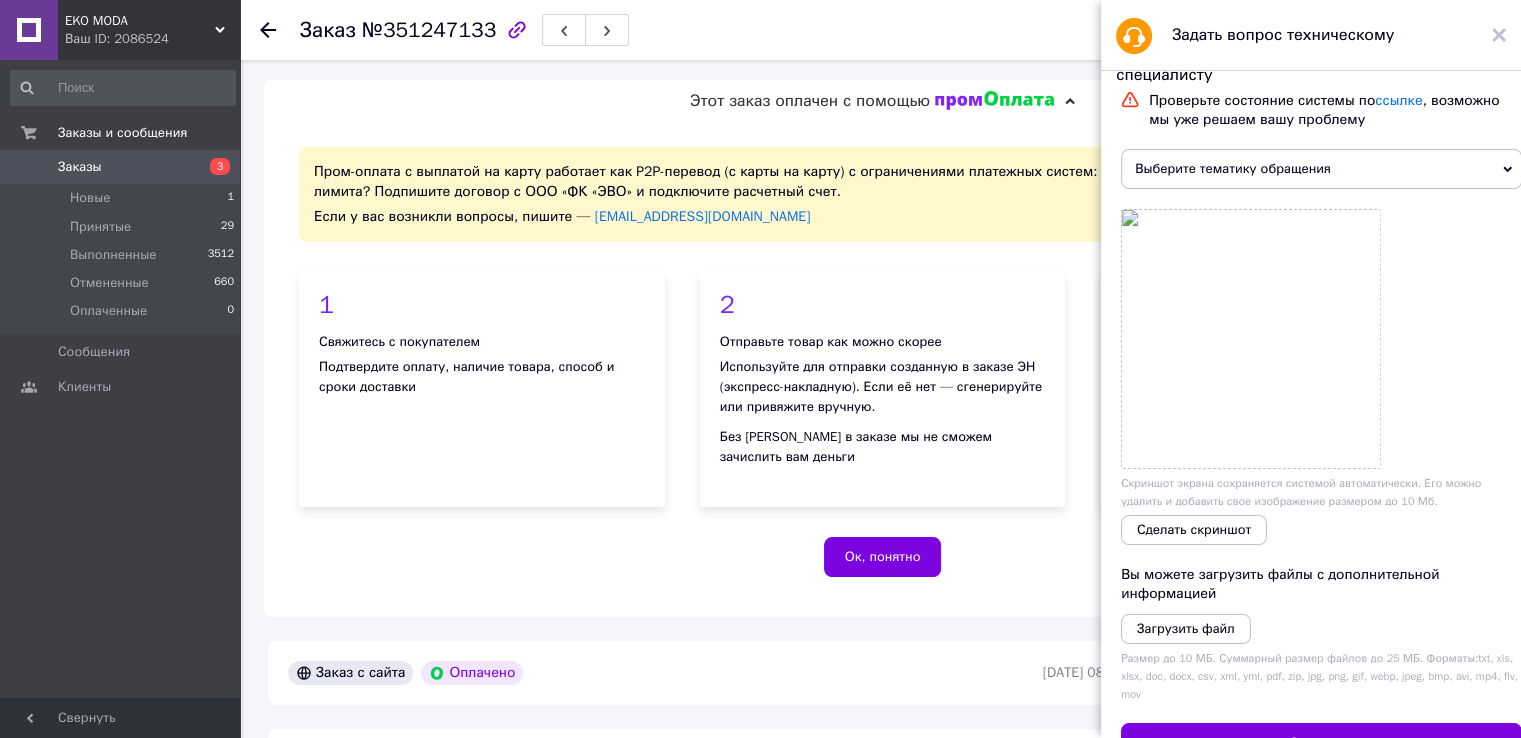 click 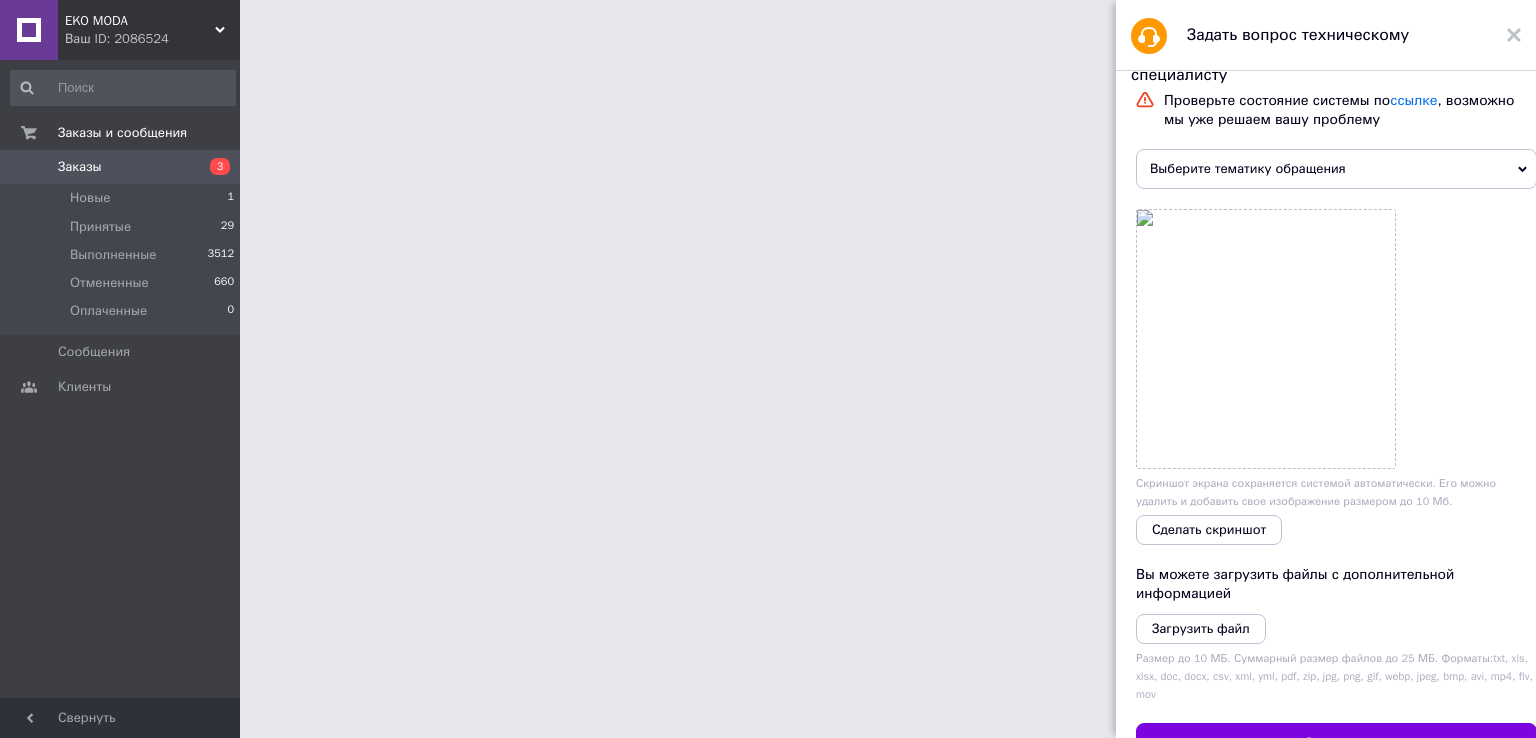 click at bounding box center (768, 25) 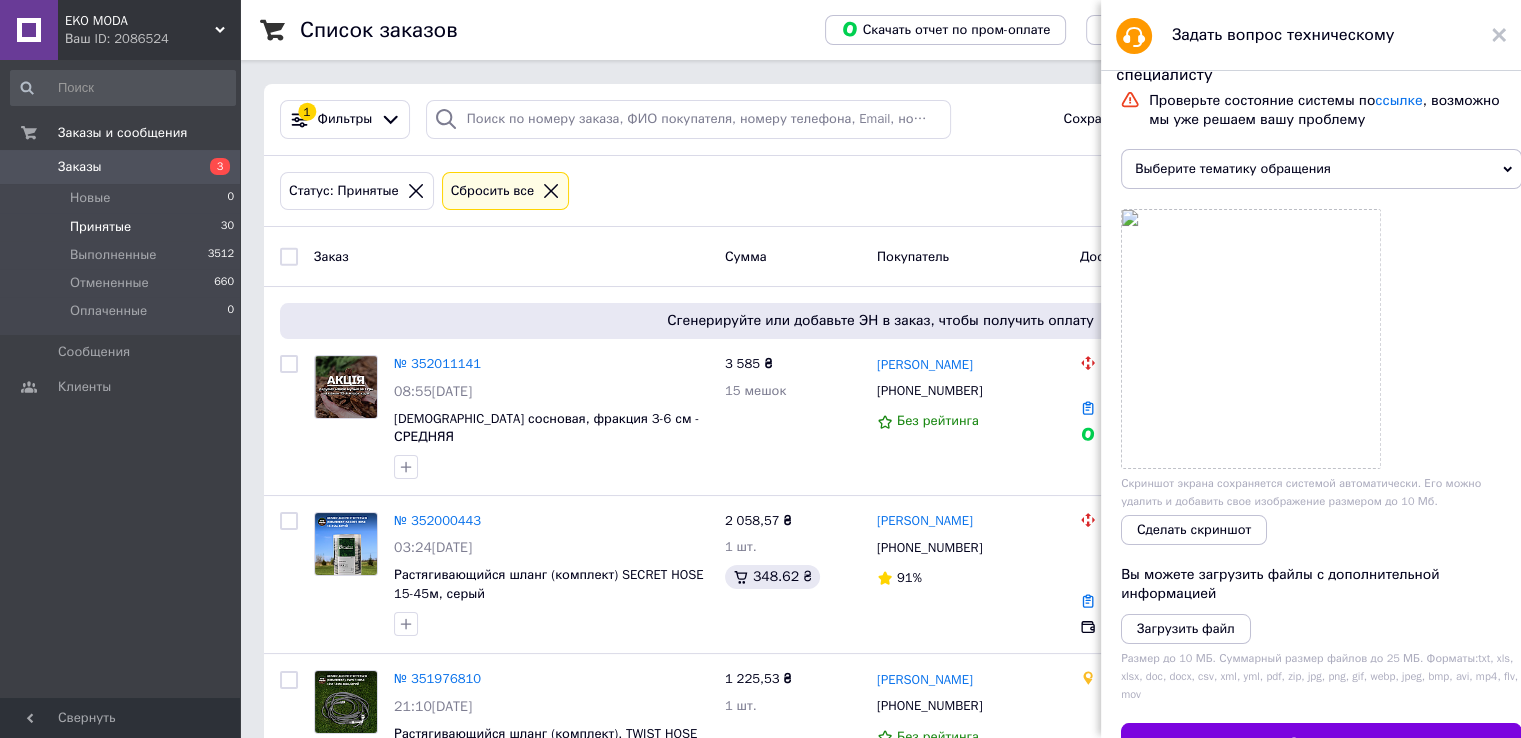 click 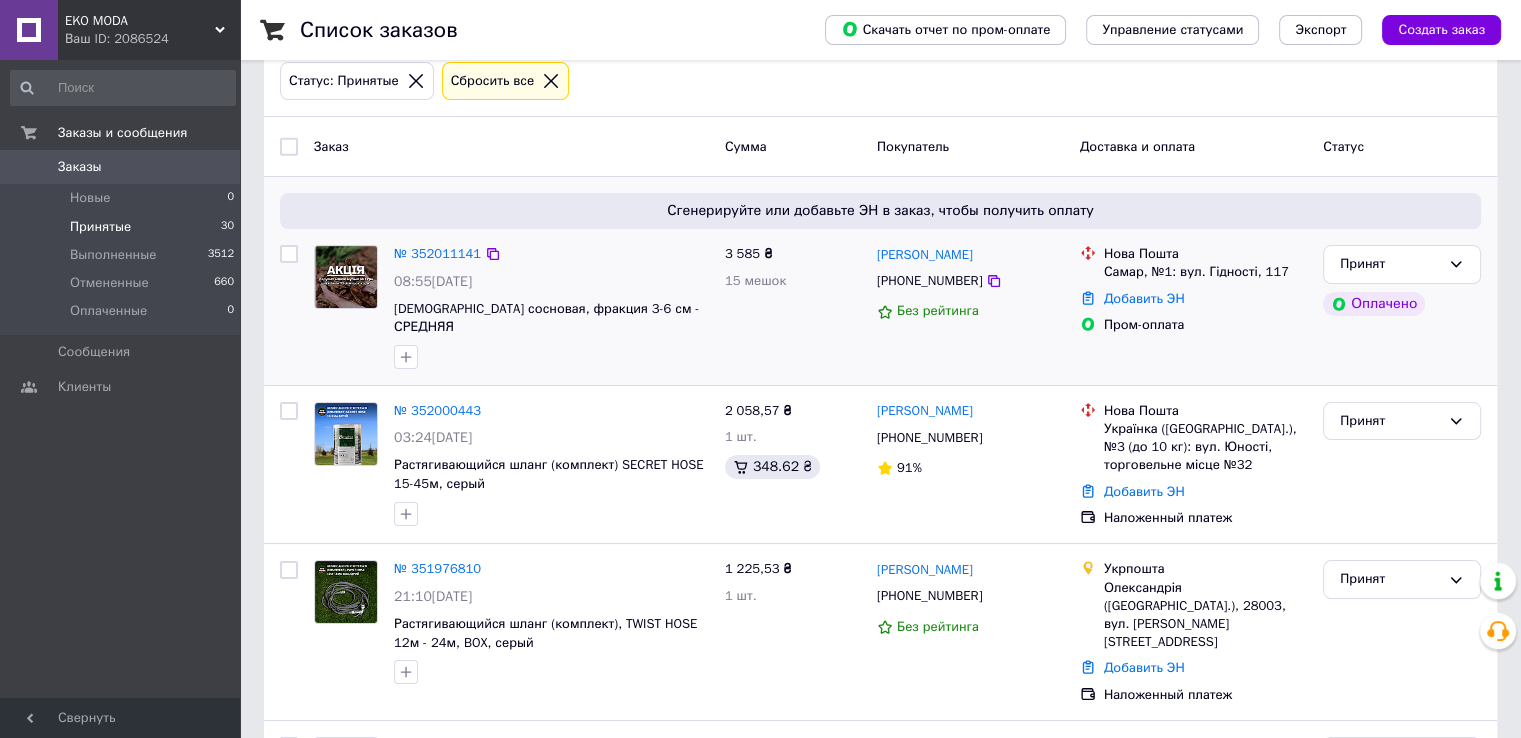 scroll, scrollTop: 300, scrollLeft: 0, axis: vertical 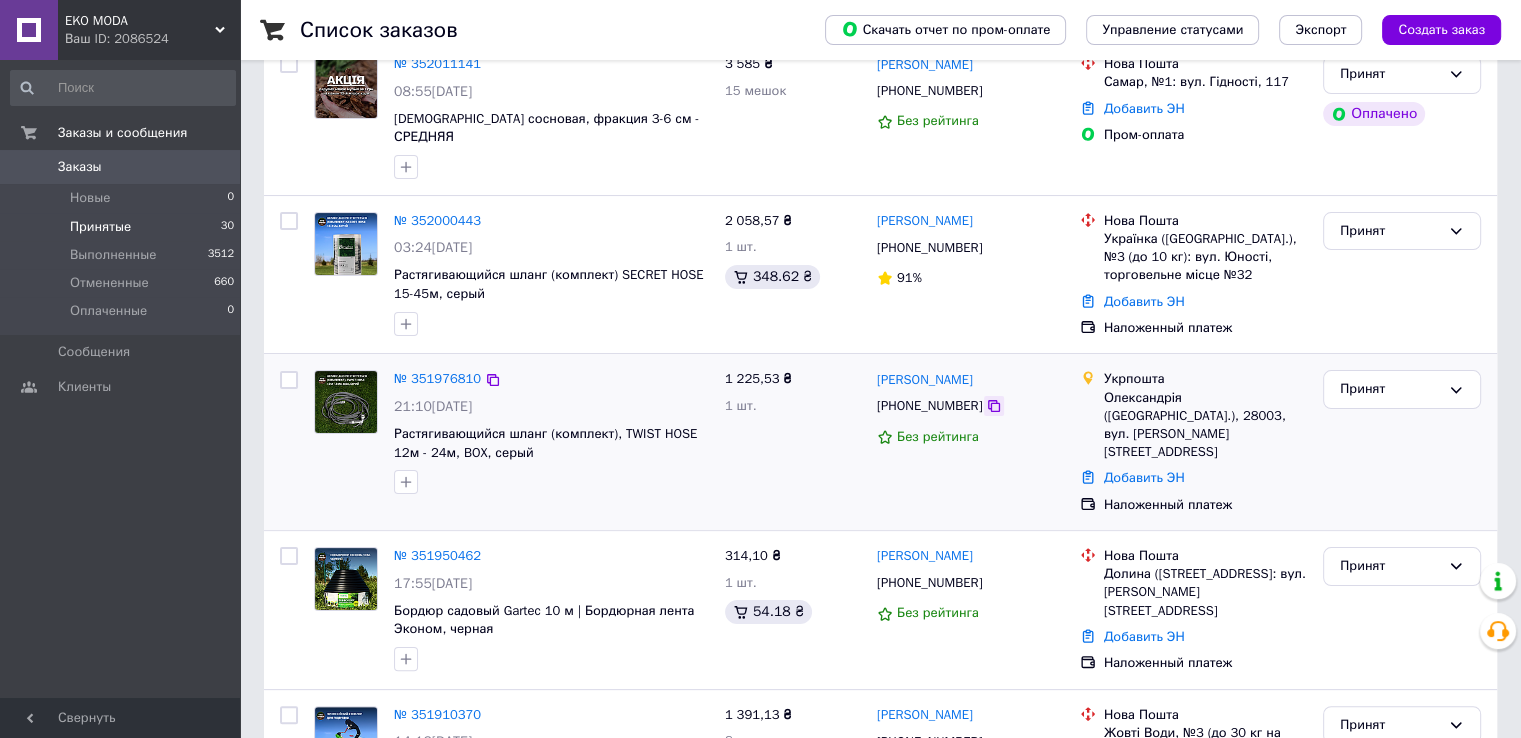 click 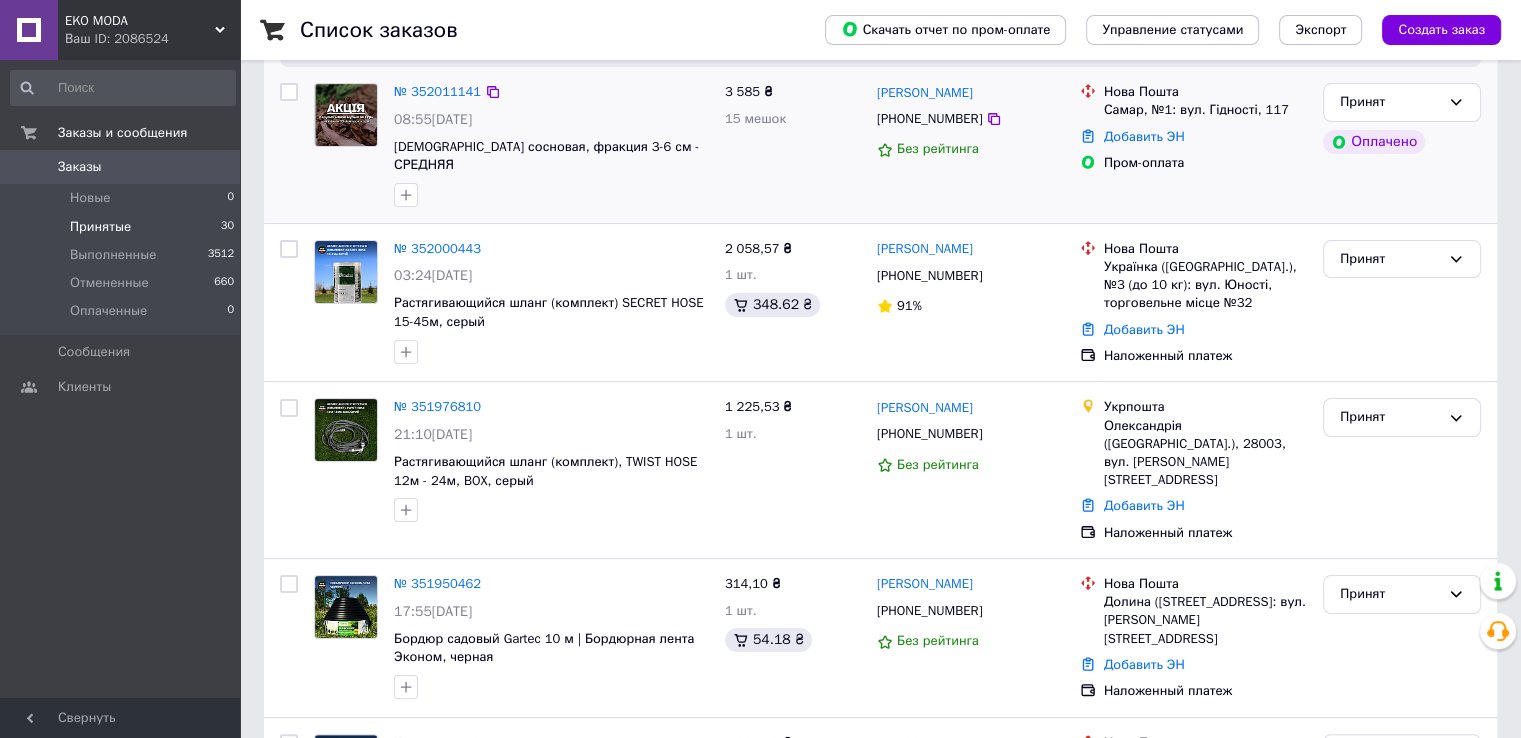 scroll, scrollTop: 300, scrollLeft: 0, axis: vertical 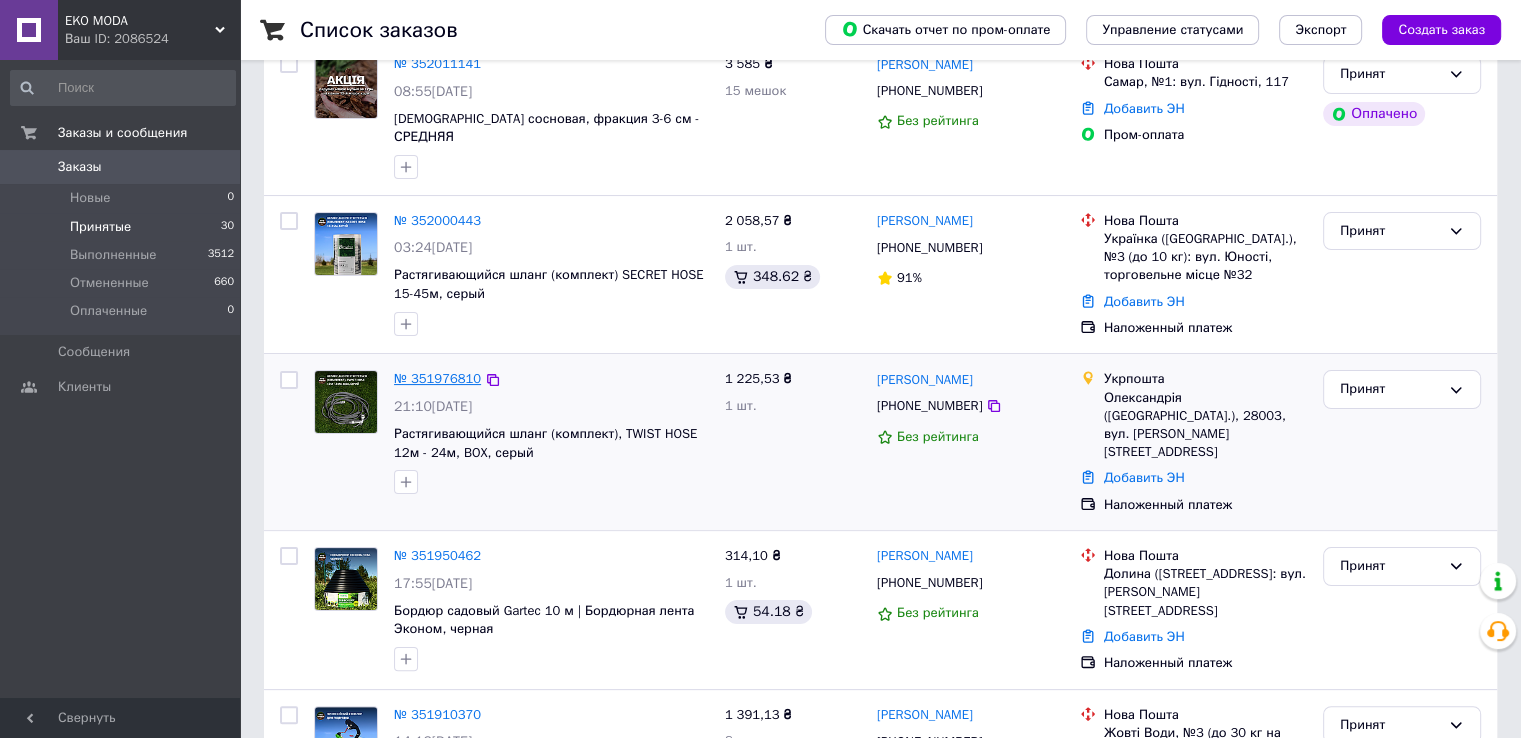 click on "№ 351976810" at bounding box center [437, 378] 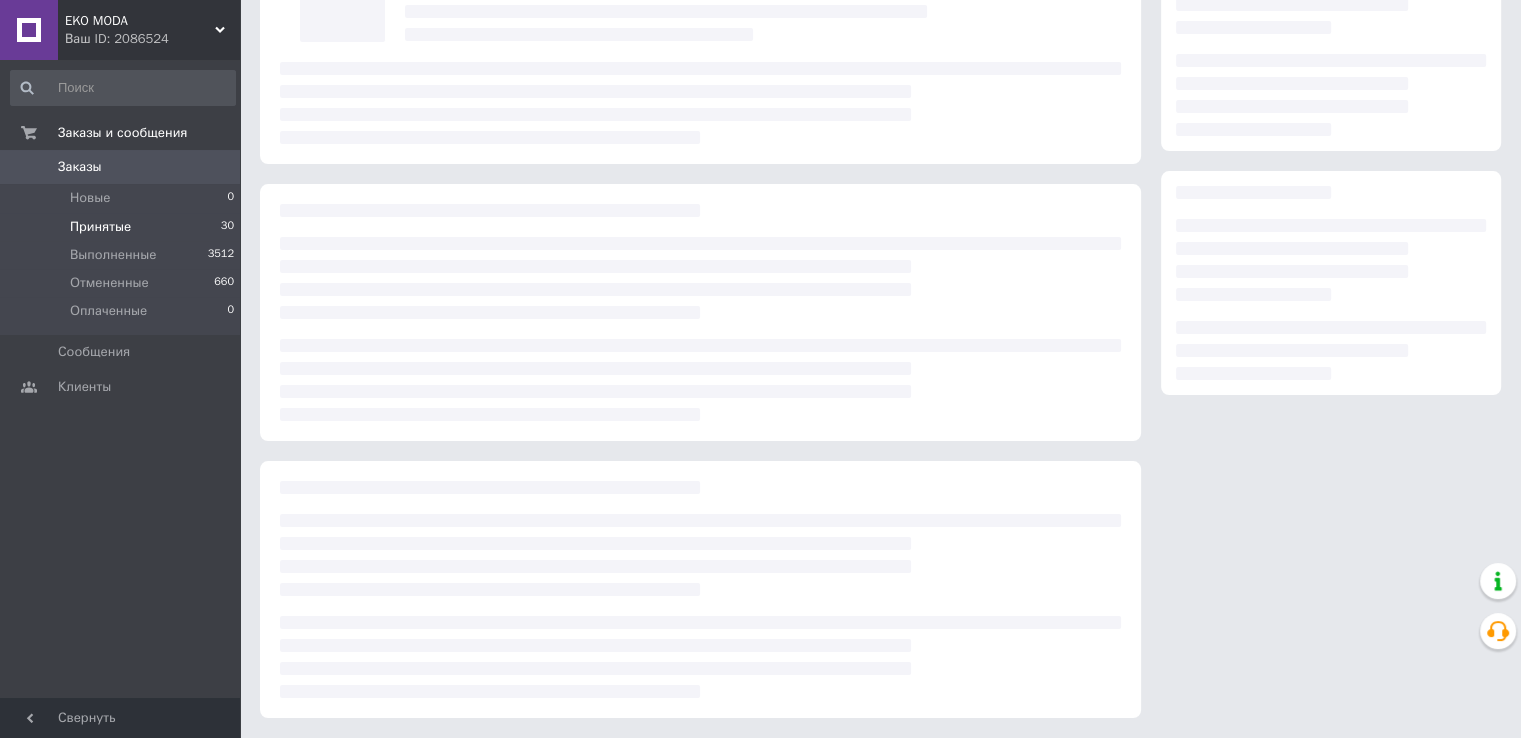 scroll, scrollTop: 0, scrollLeft: 0, axis: both 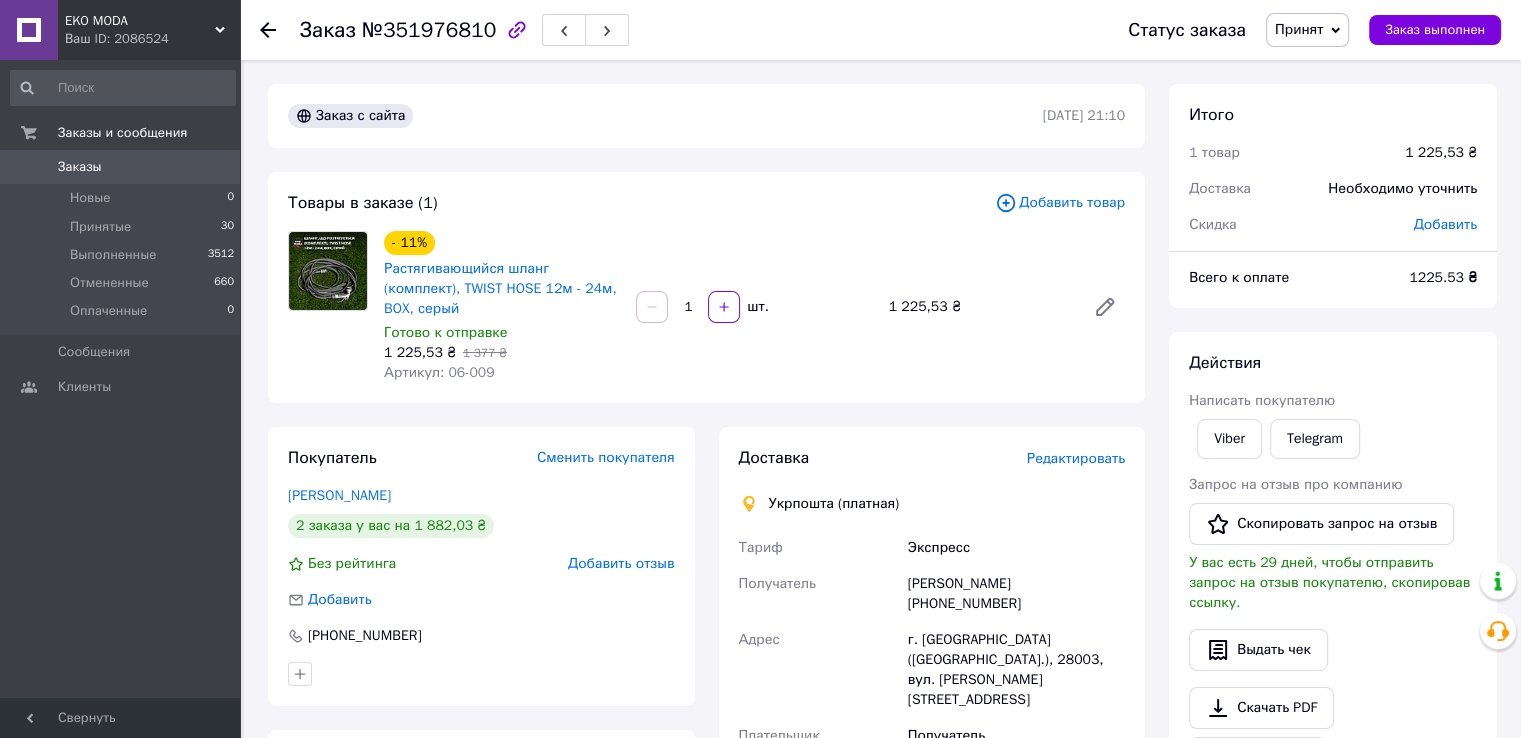 click 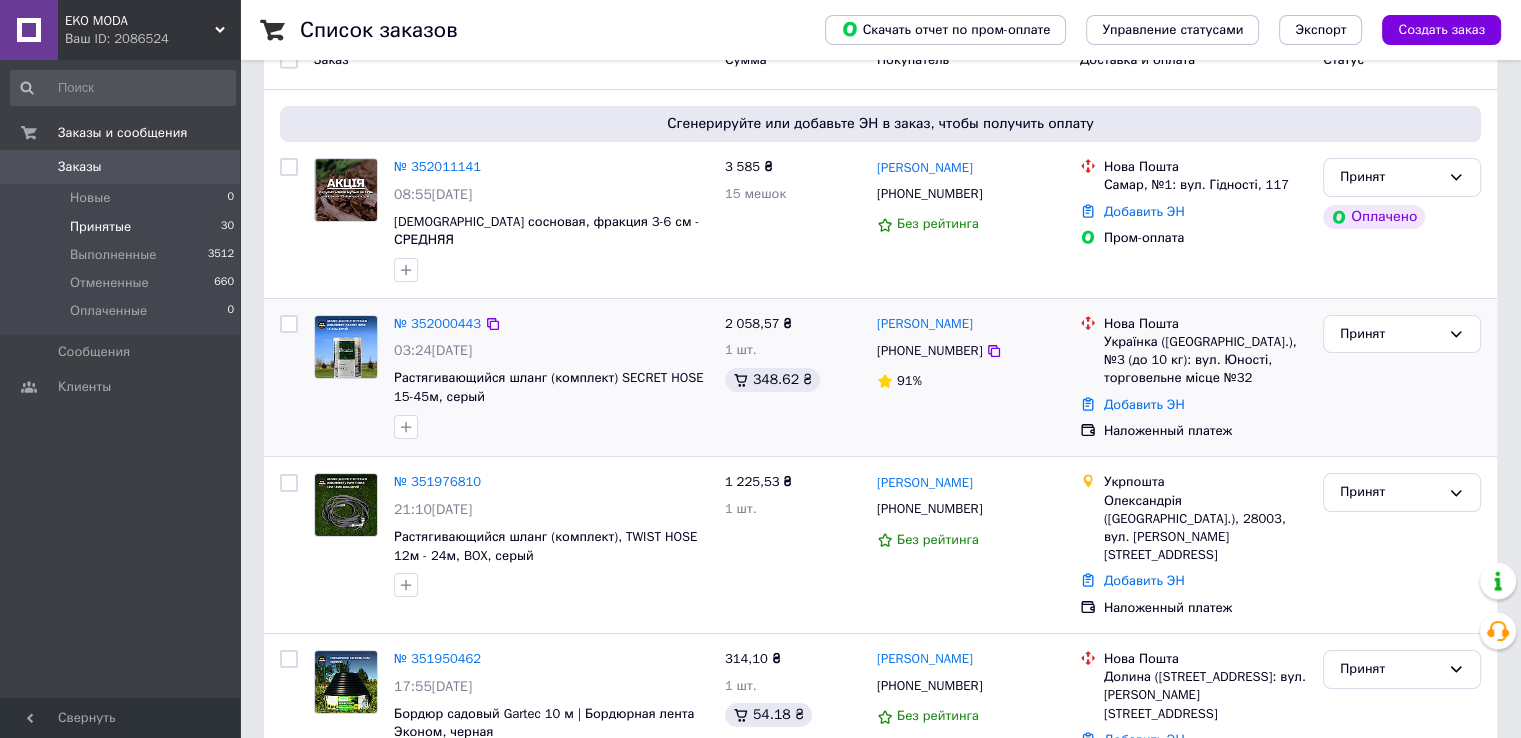 scroll, scrollTop: 200, scrollLeft: 0, axis: vertical 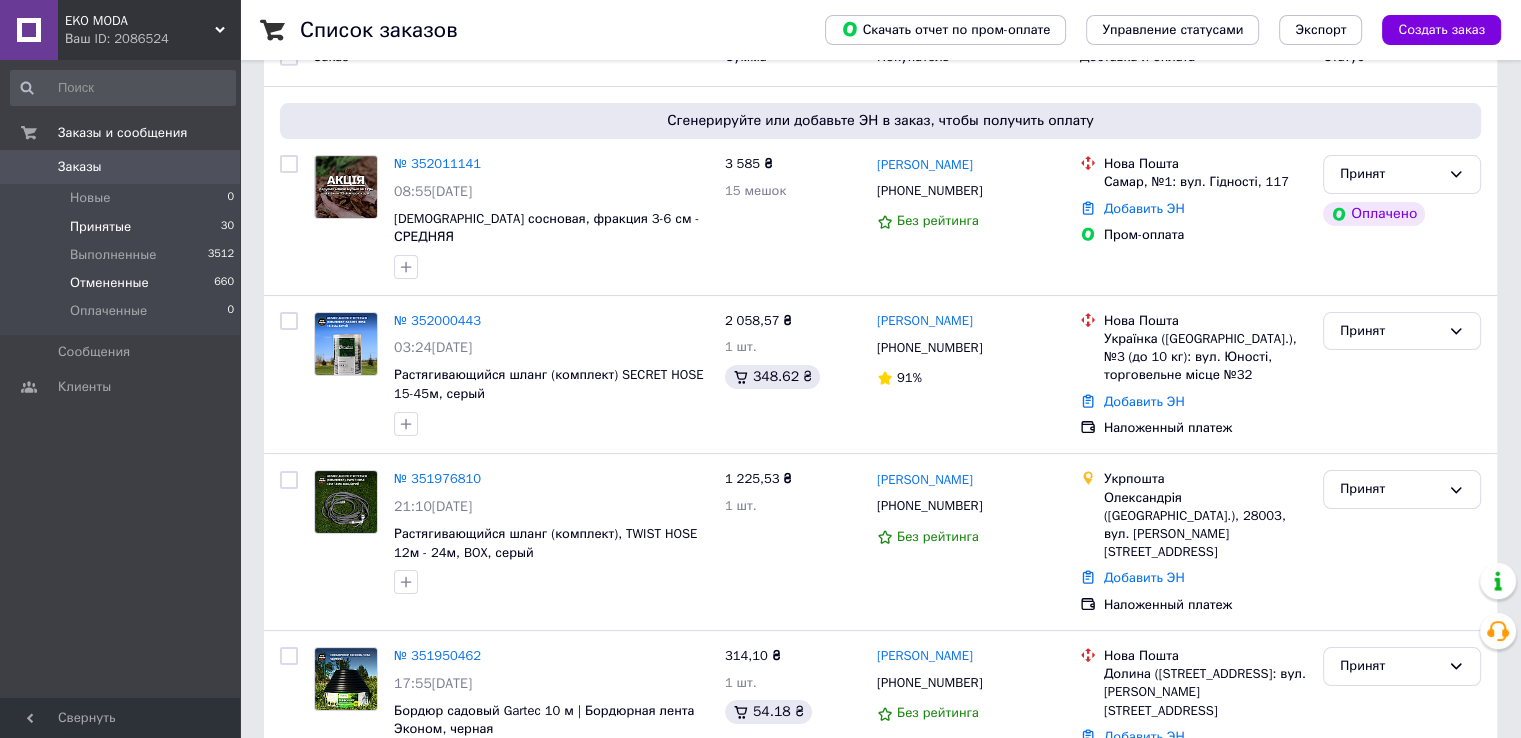 click on "Отмененные" at bounding box center (109, 283) 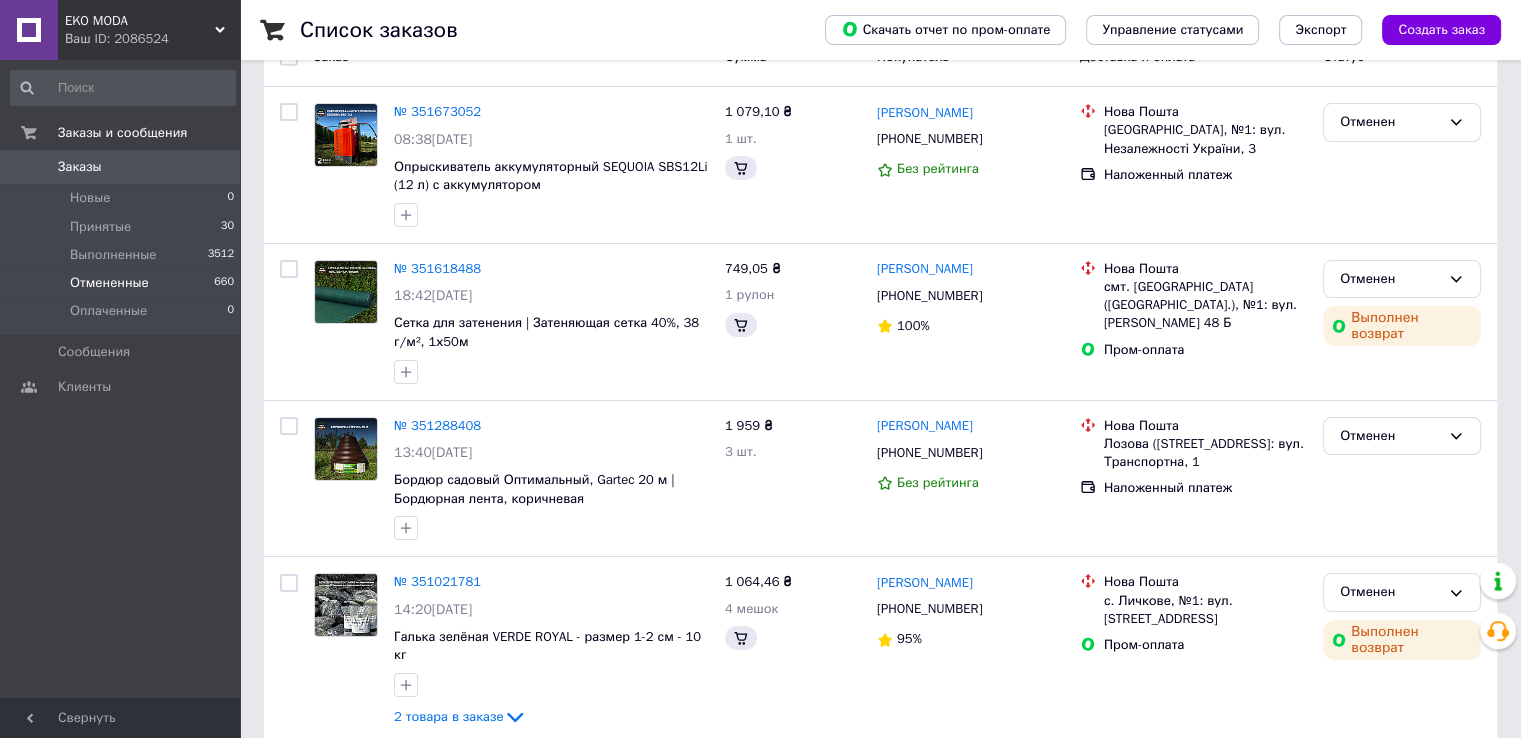 scroll, scrollTop: 0, scrollLeft: 0, axis: both 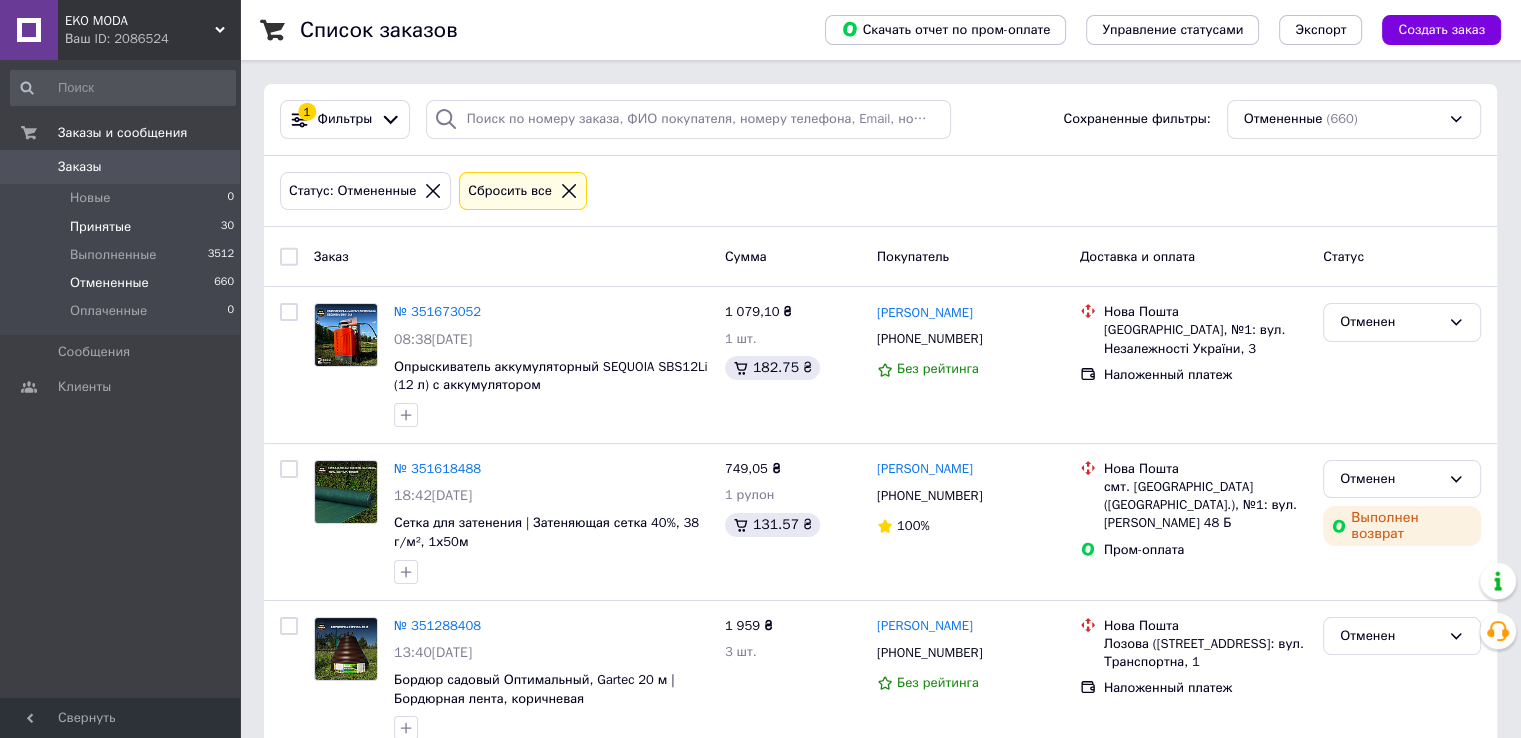 click on "Принятые" at bounding box center [100, 227] 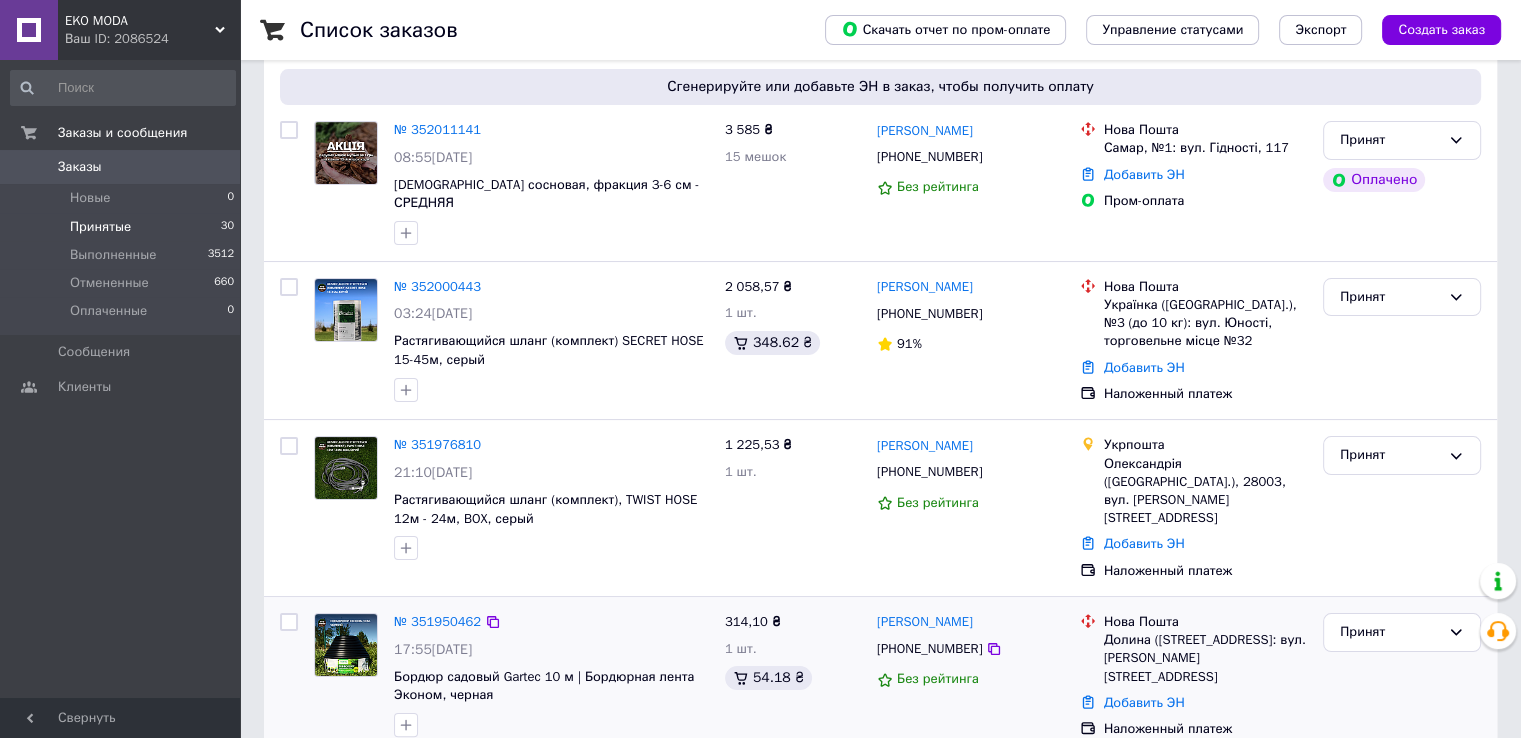 scroll, scrollTop: 100, scrollLeft: 0, axis: vertical 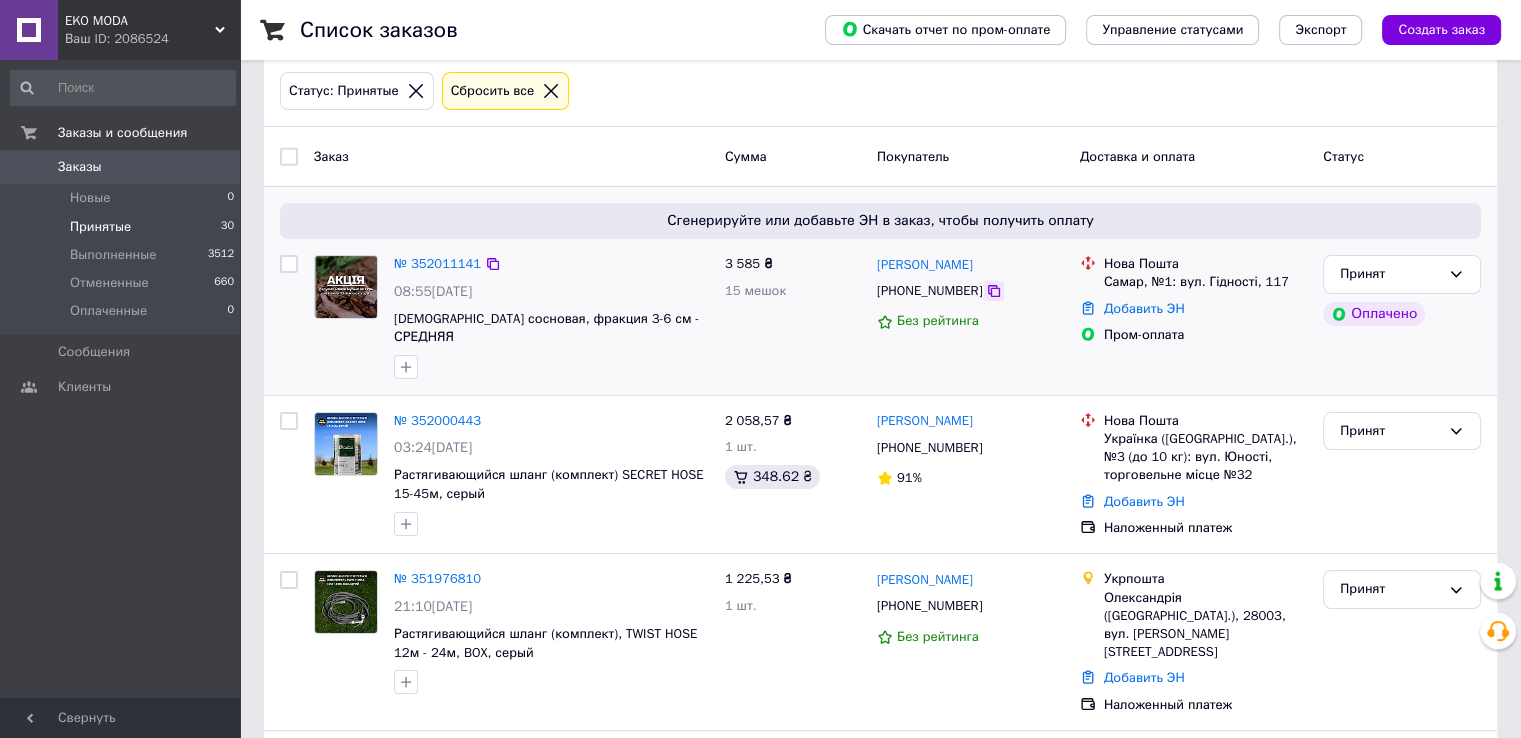 click 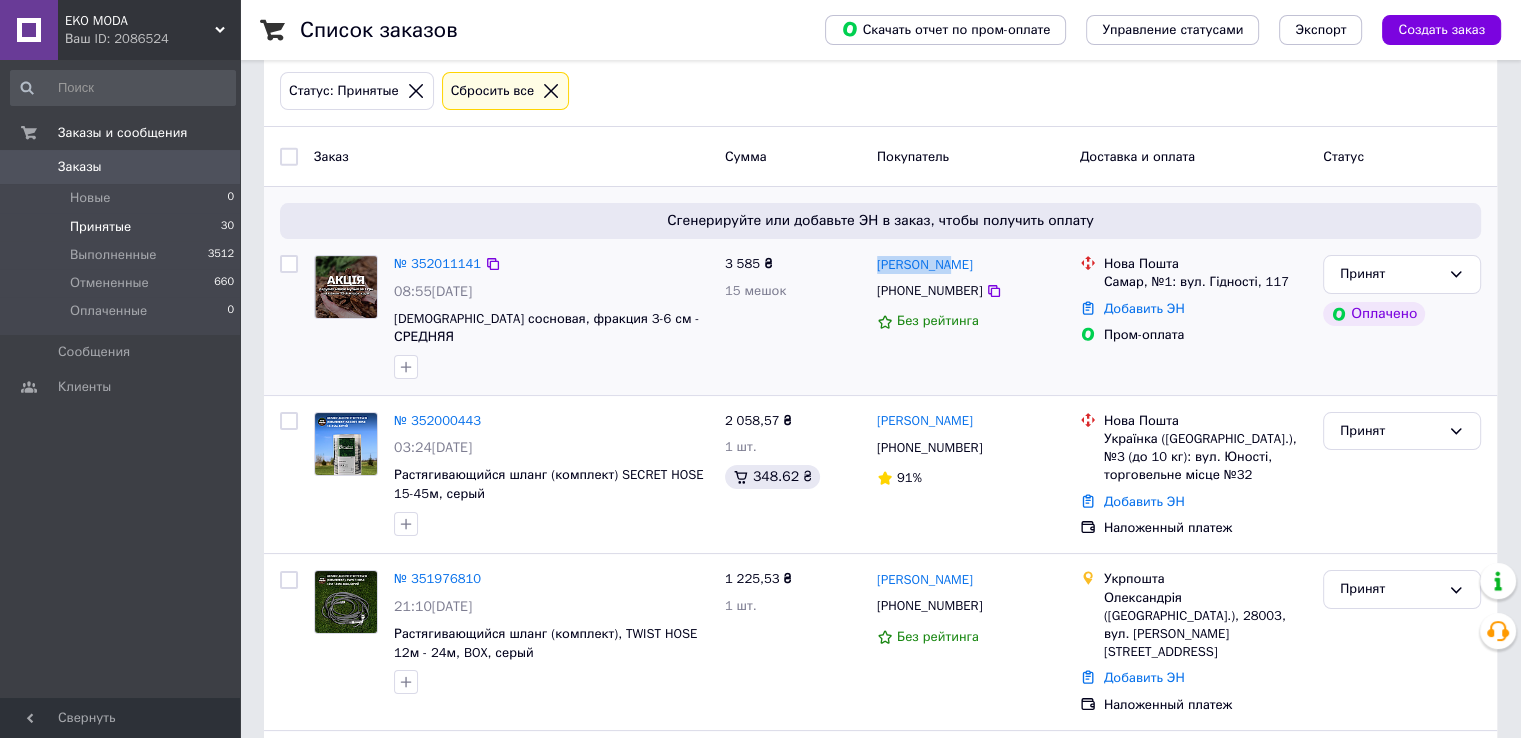 drag, startPoint x: 870, startPoint y: 262, endPoint x: 960, endPoint y: 270, distance: 90.35486 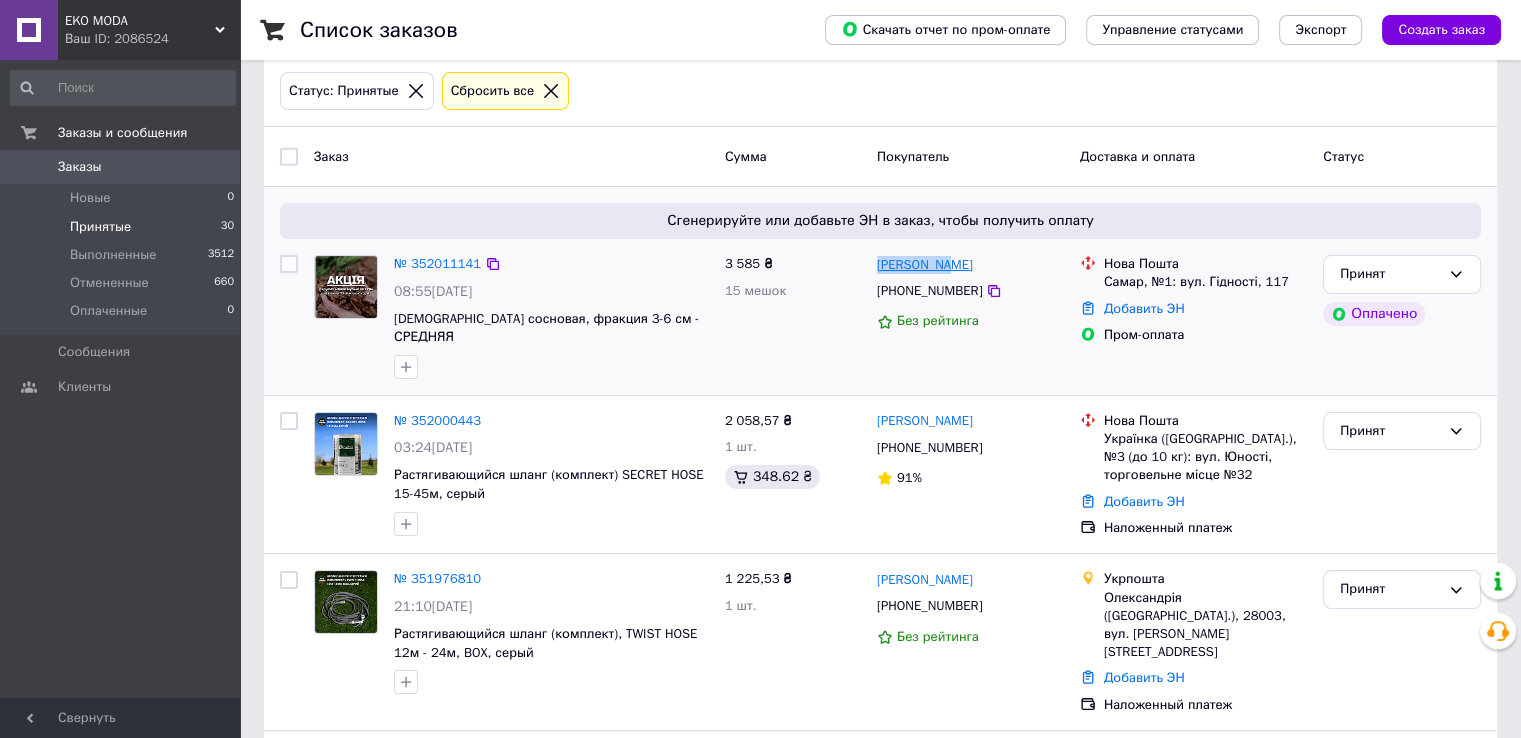 copy on "[PERSON_NAME]" 